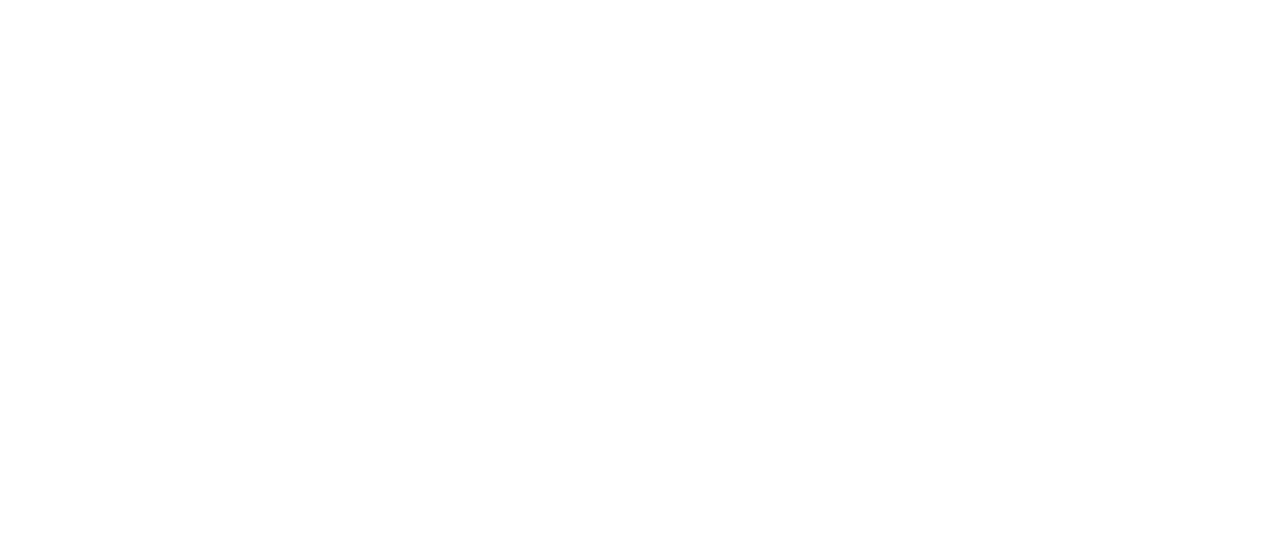 scroll, scrollTop: 0, scrollLeft: 0, axis: both 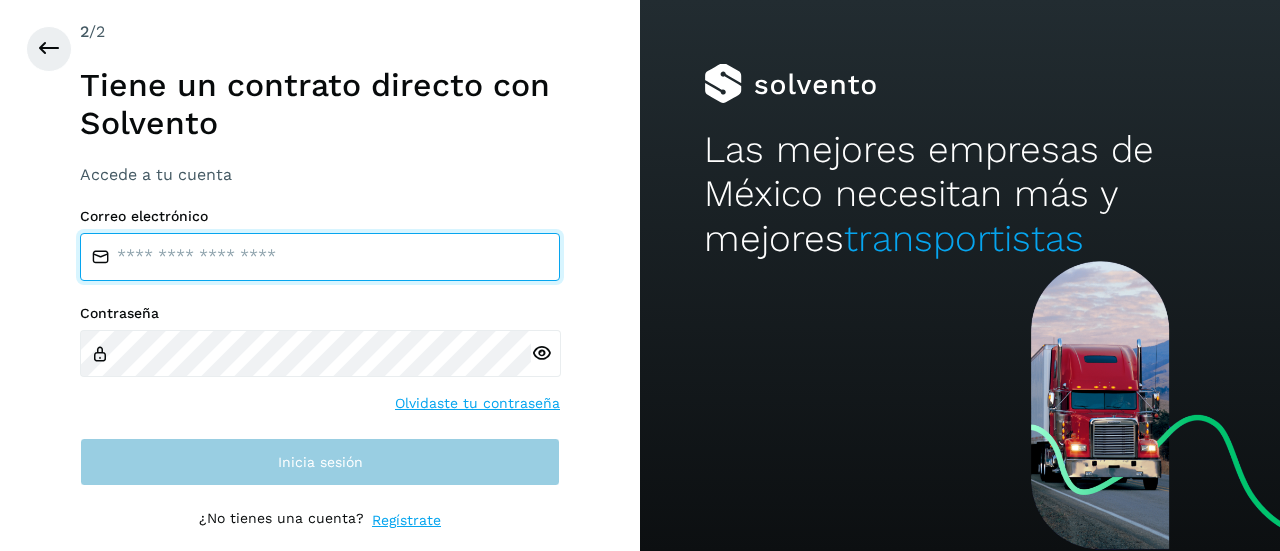 type on "**********" 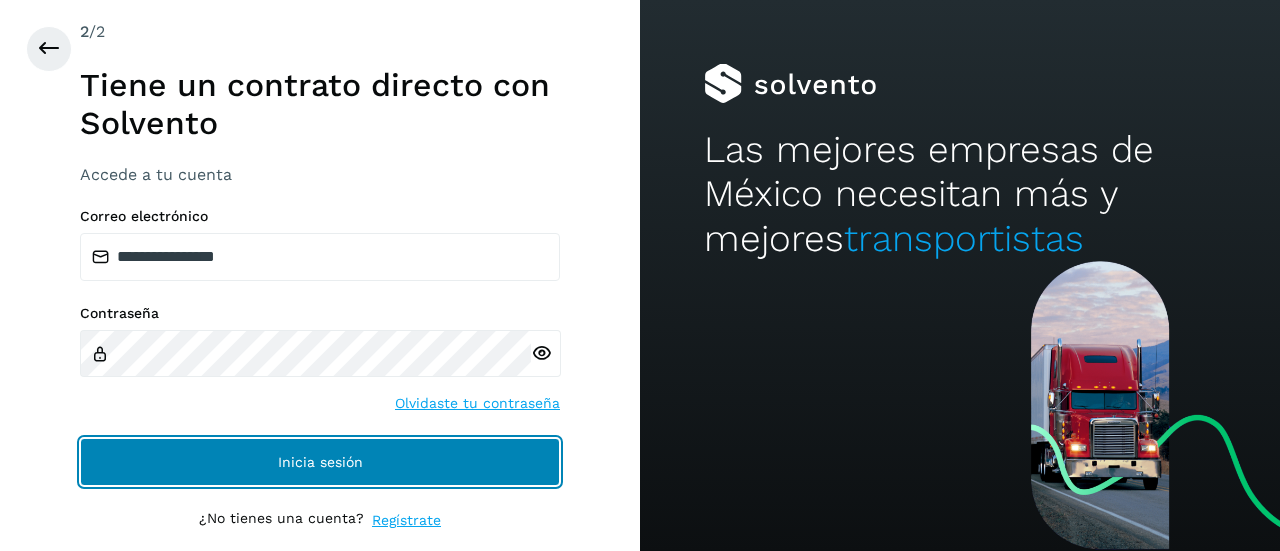 click on "Inicia sesión" at bounding box center (320, 462) 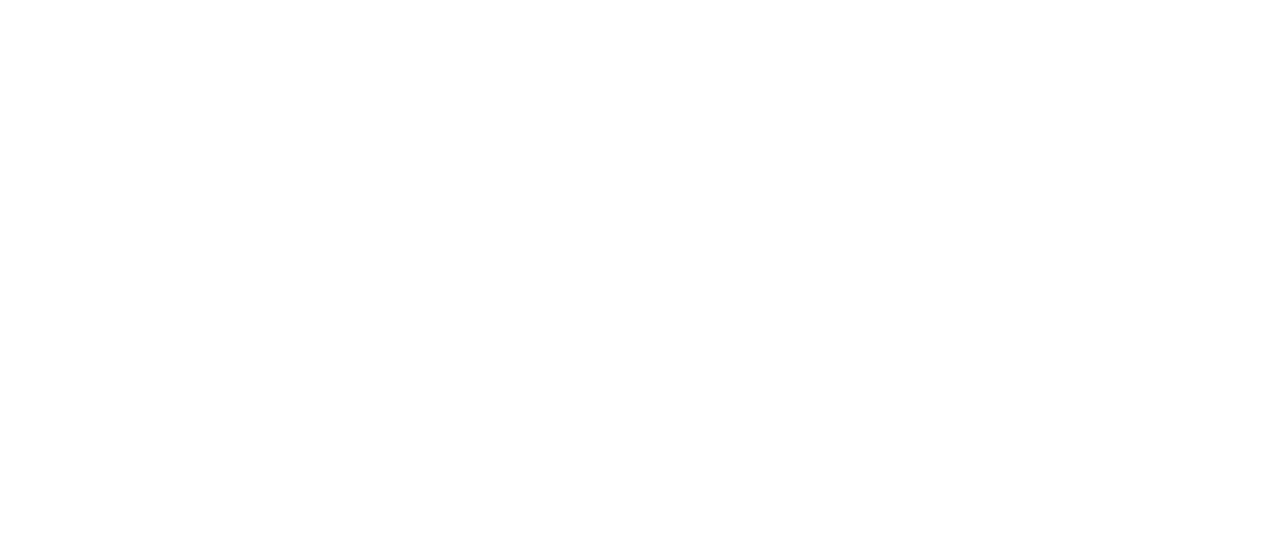scroll, scrollTop: 0, scrollLeft: 0, axis: both 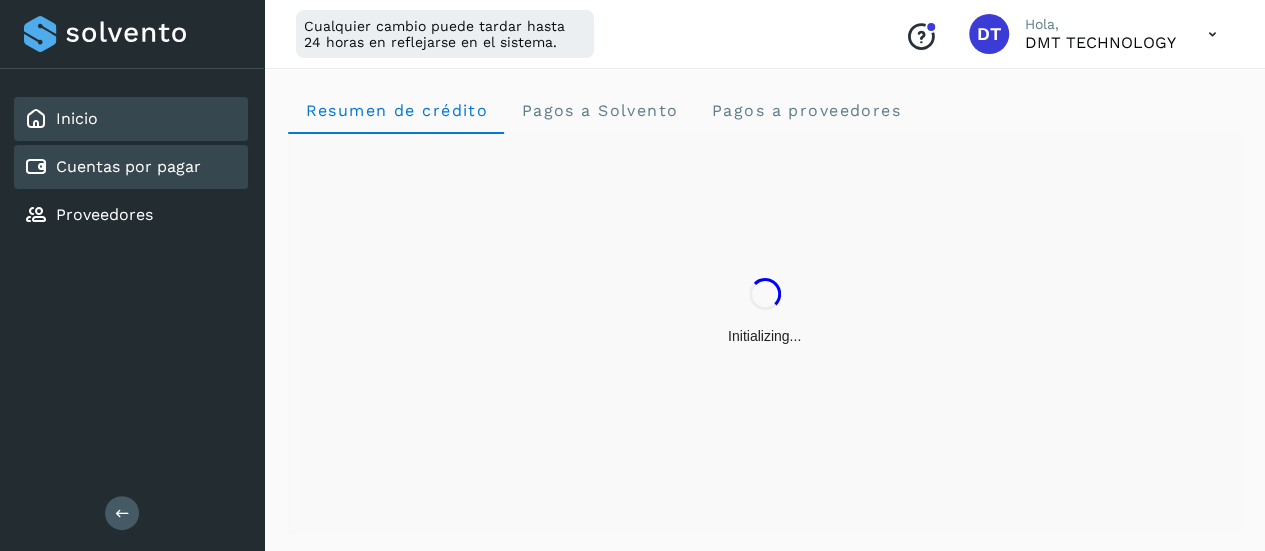 click on "Cuentas por pagar" at bounding box center [128, 166] 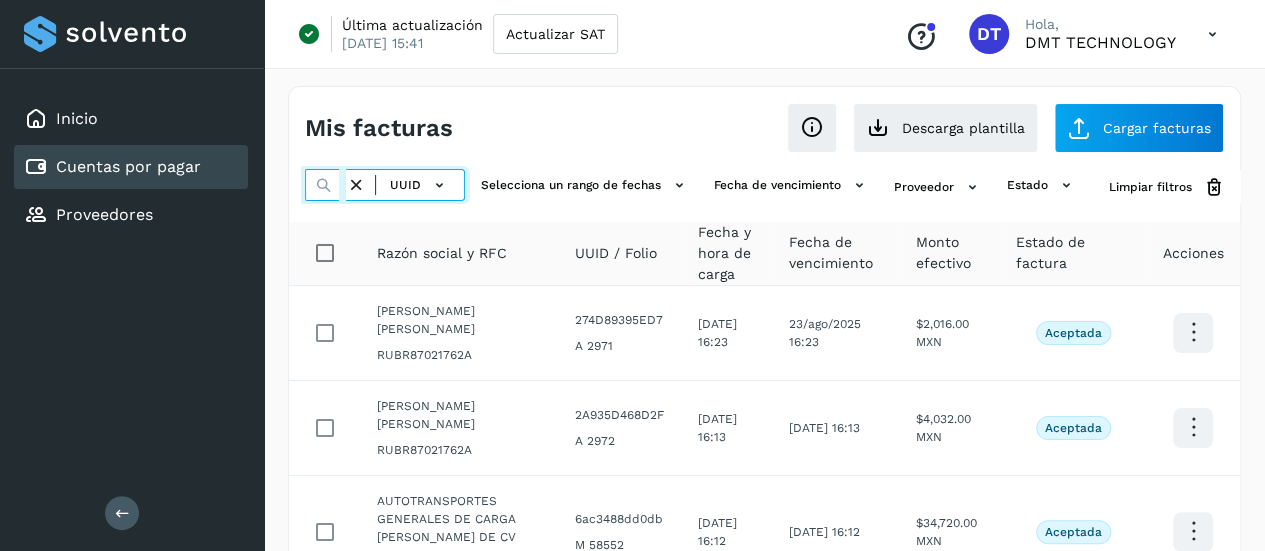click at bounding box center [325, 185] 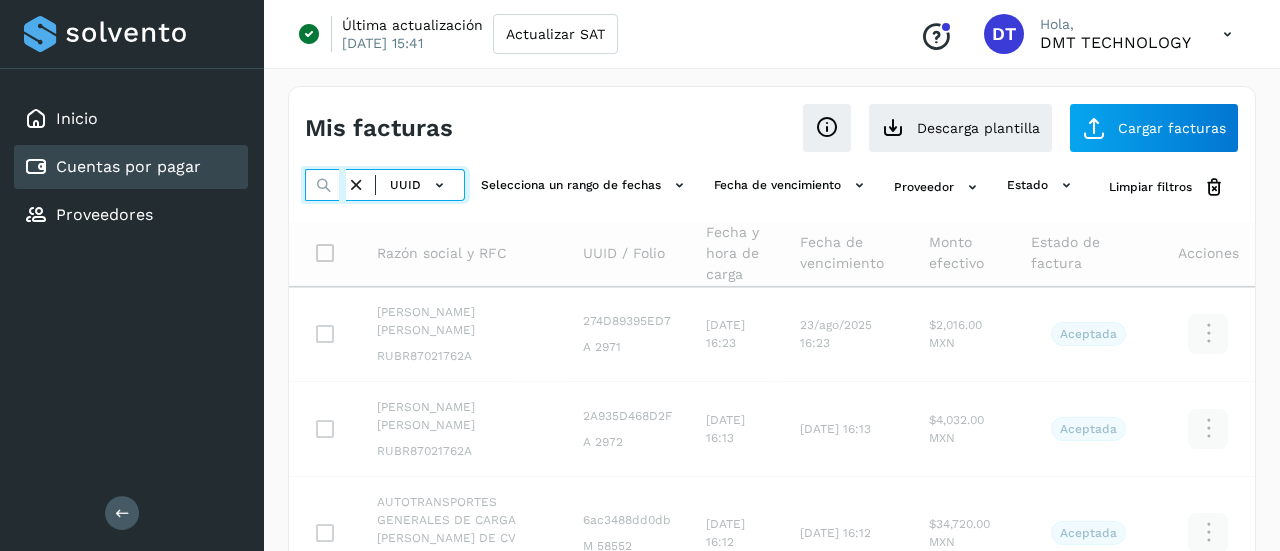 scroll, scrollTop: 0, scrollLeft: 298, axis: horizontal 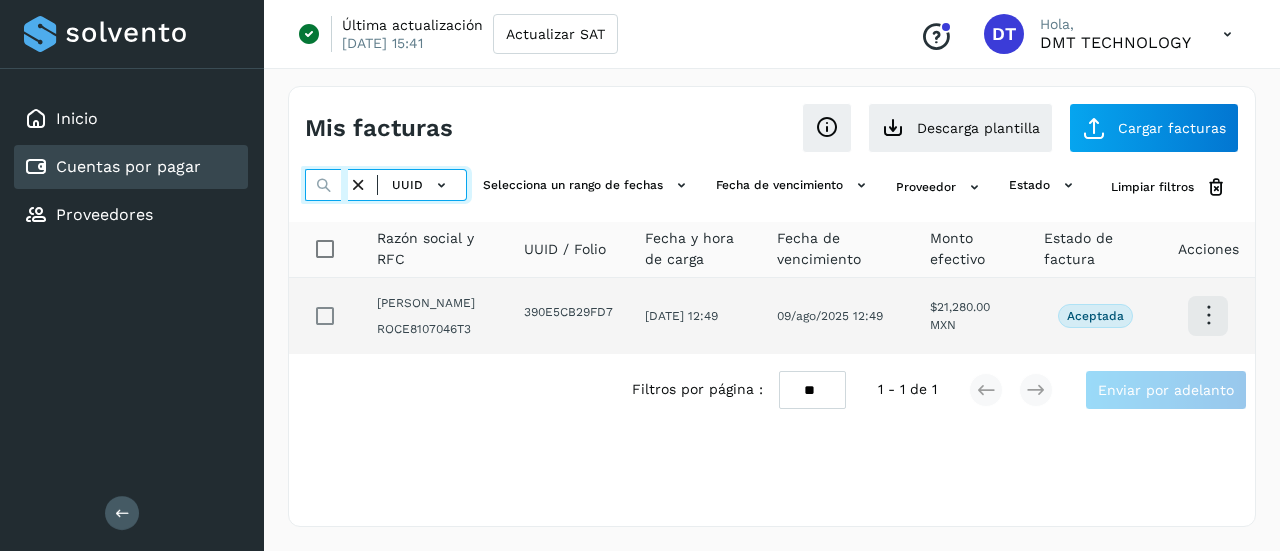 type on "**********" 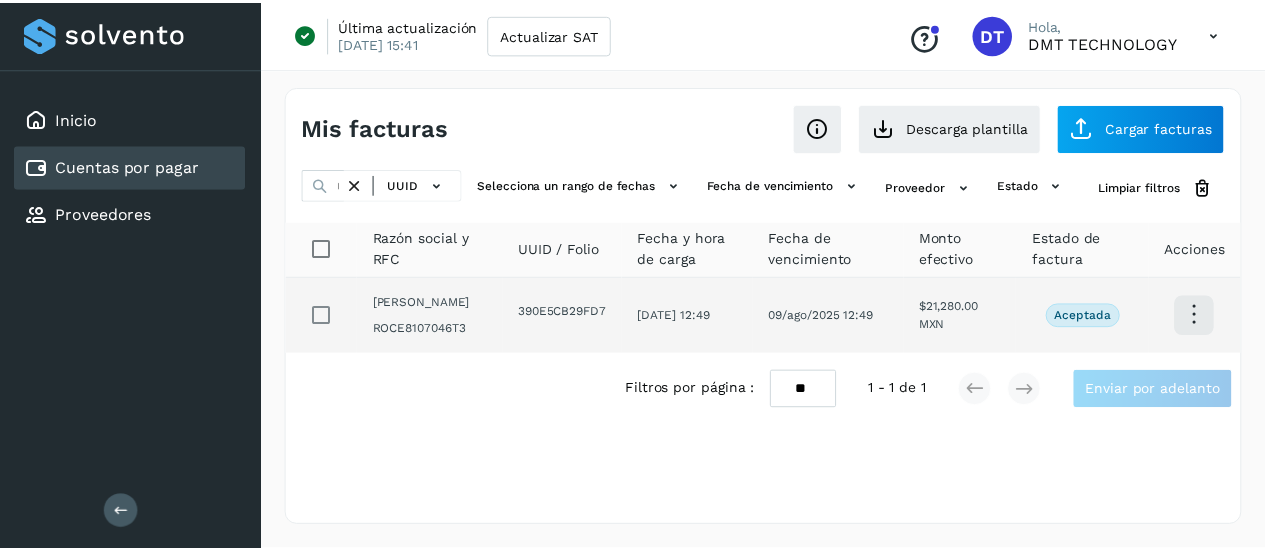 scroll, scrollTop: 0, scrollLeft: 0, axis: both 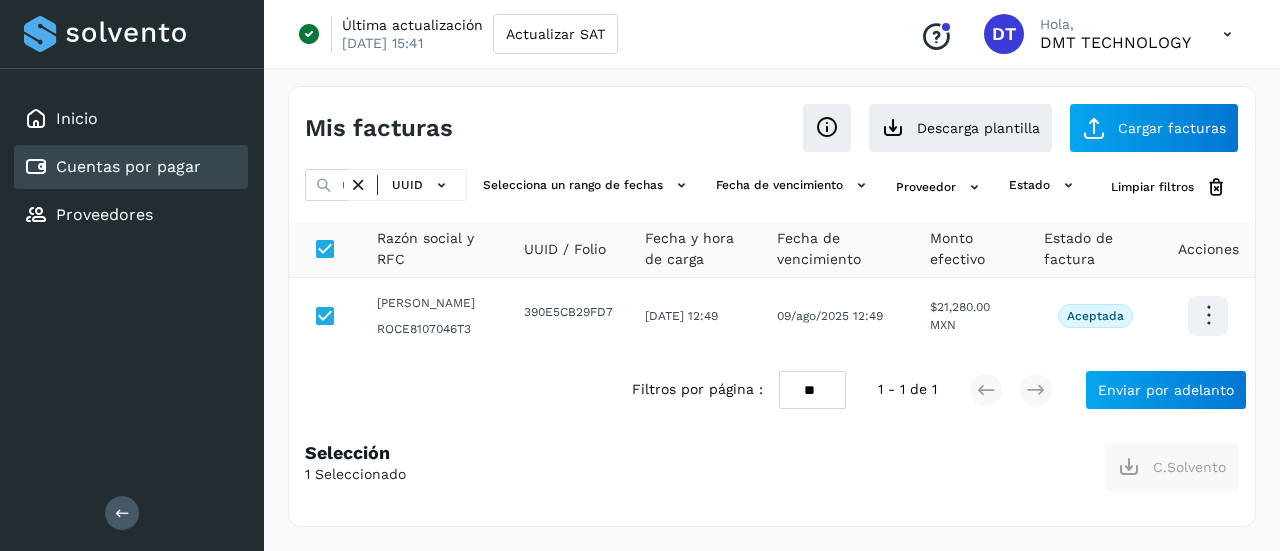 click at bounding box center [358, 185] 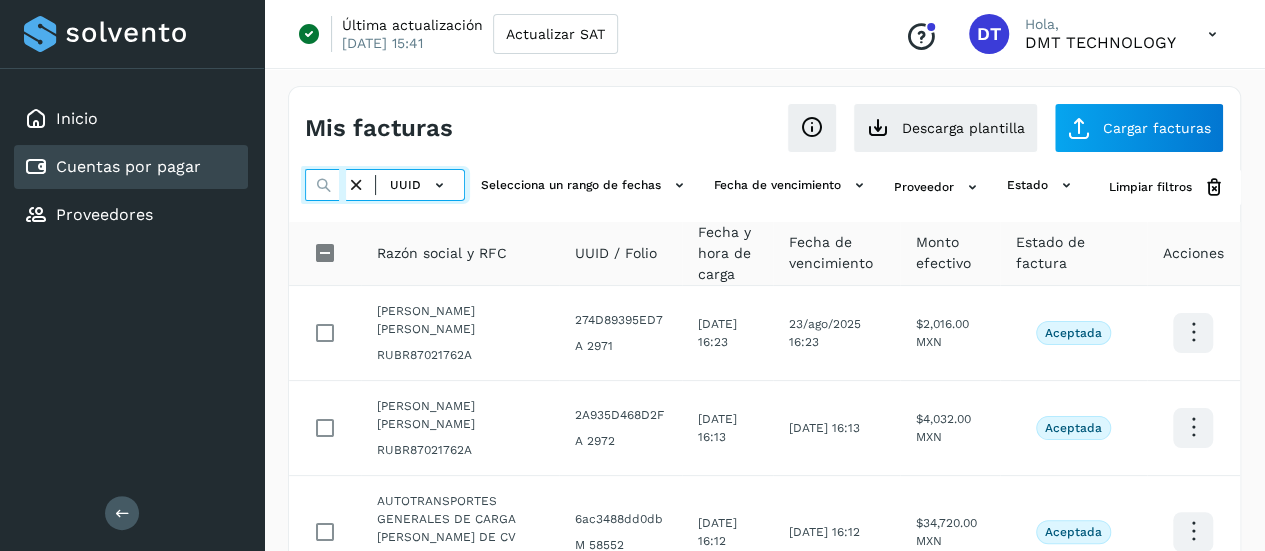 click at bounding box center [325, 185] 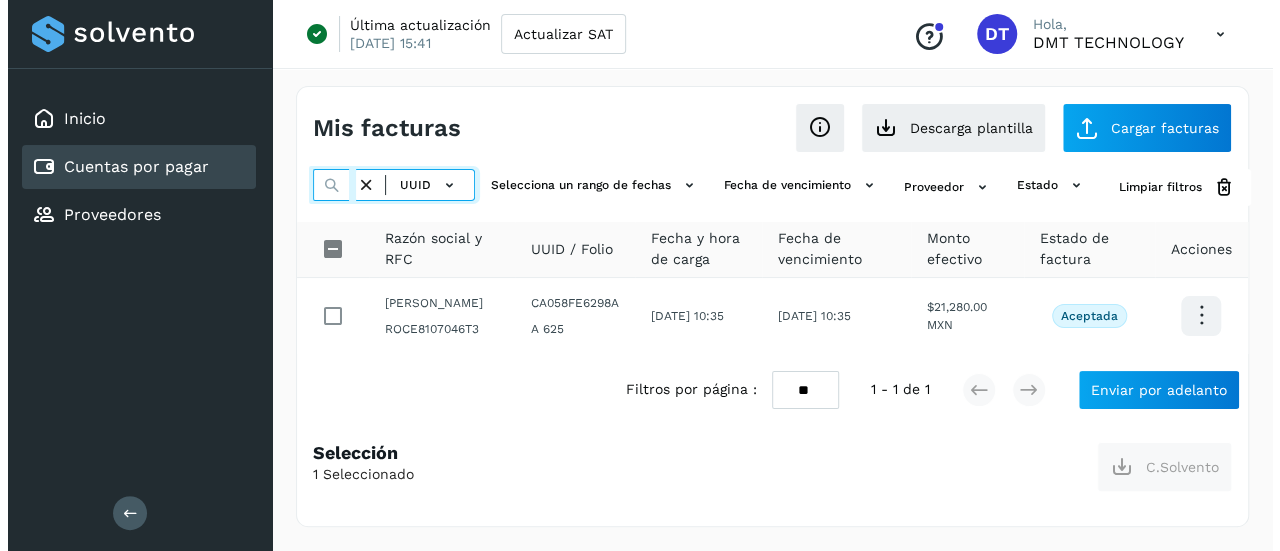 scroll, scrollTop: 0, scrollLeft: 298, axis: horizontal 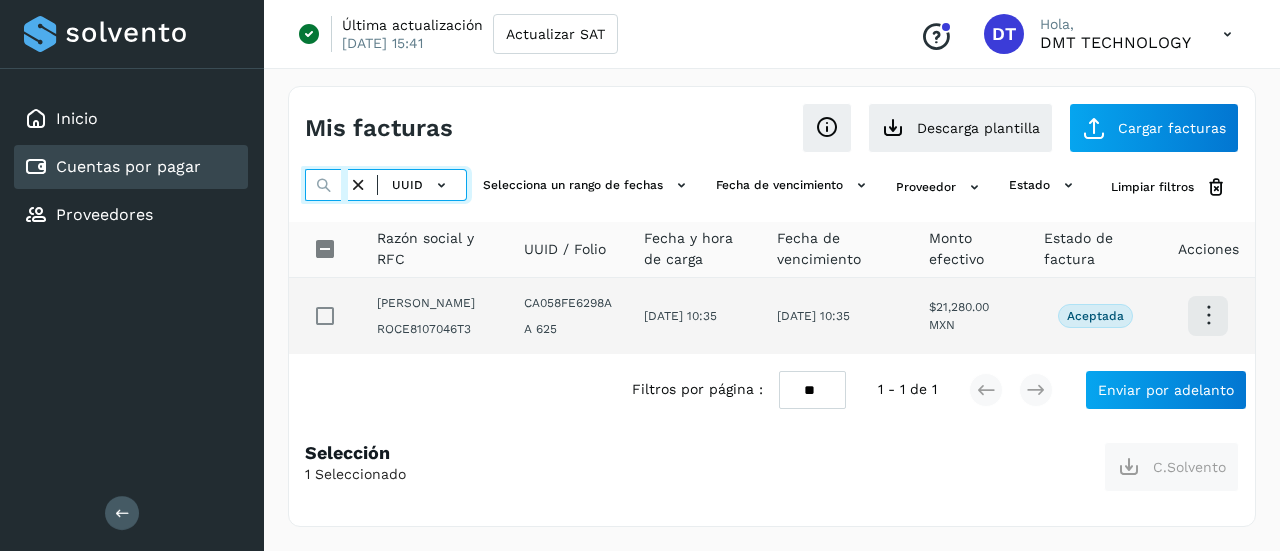 type on "**********" 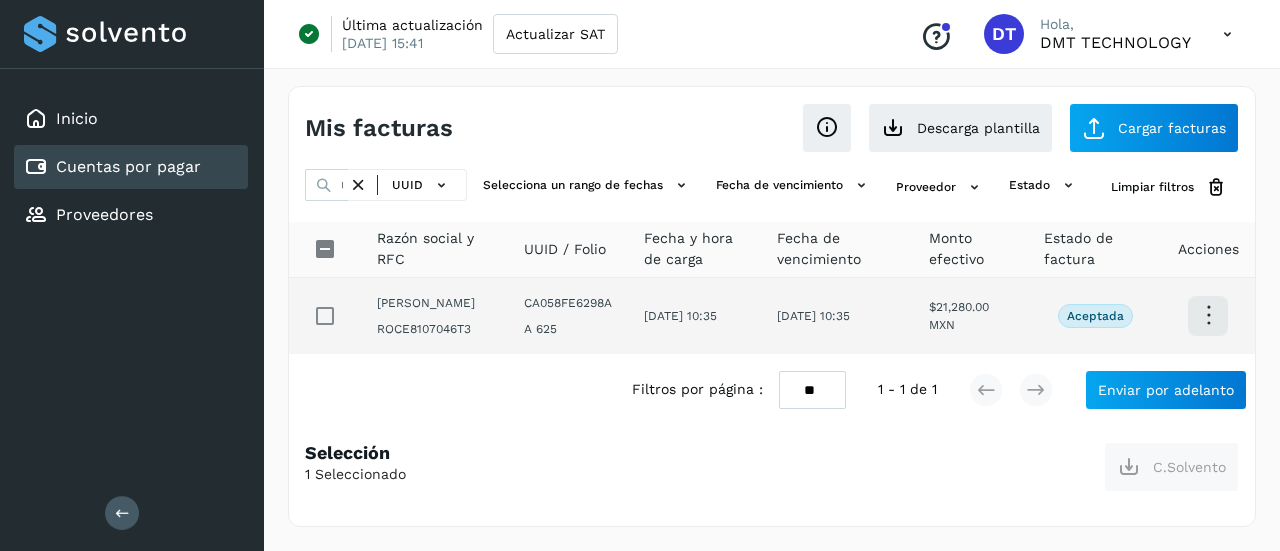 scroll, scrollTop: 0, scrollLeft: 0, axis: both 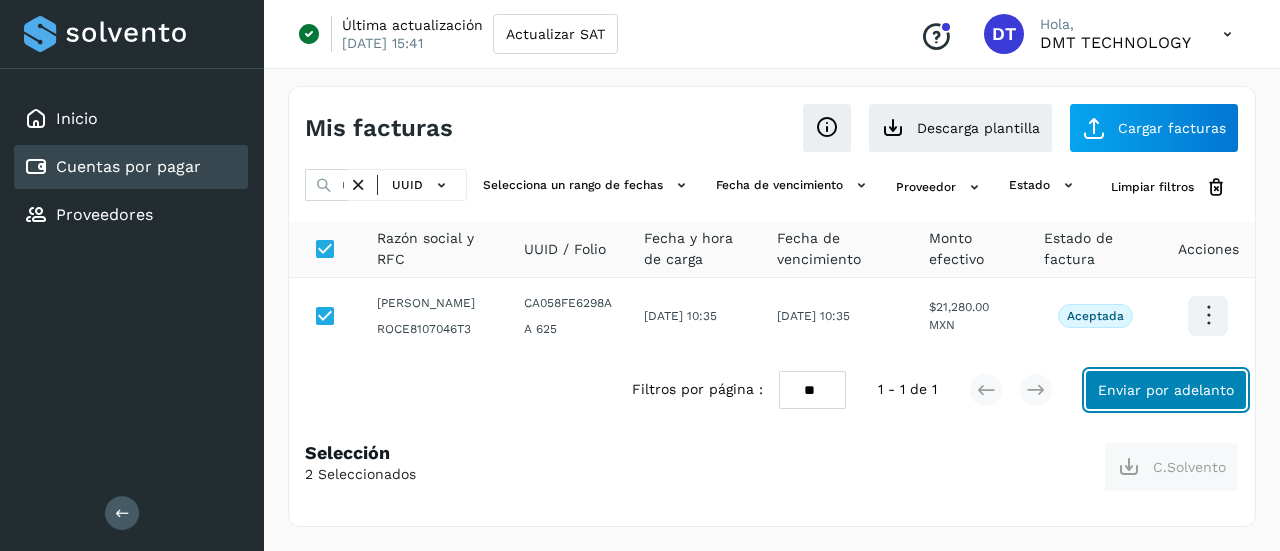 click on "Enviar por adelanto" 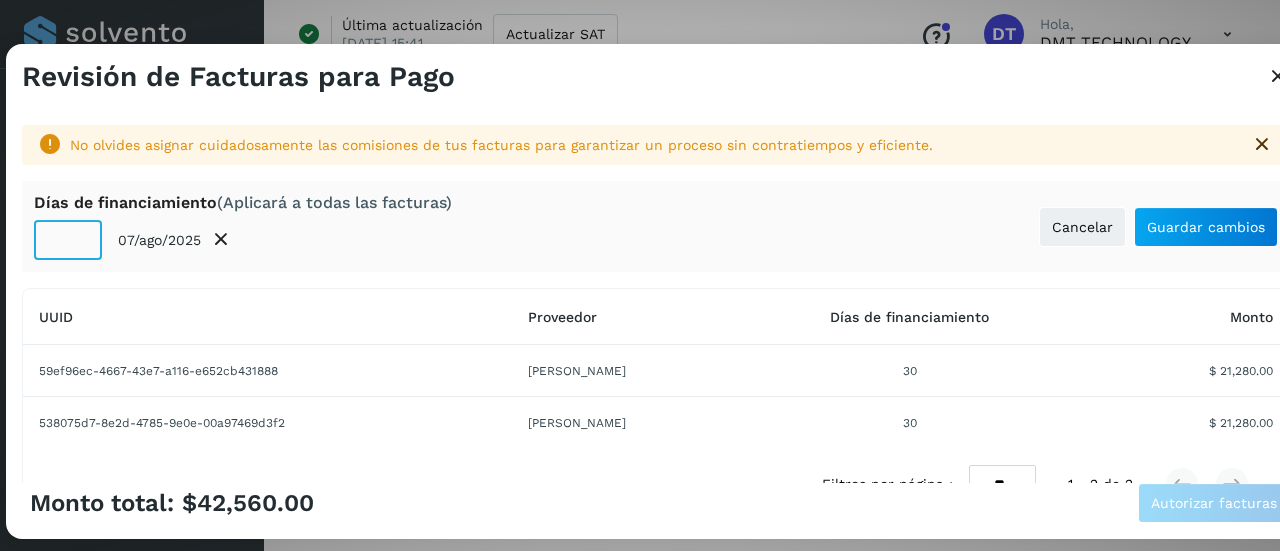 click on "**" 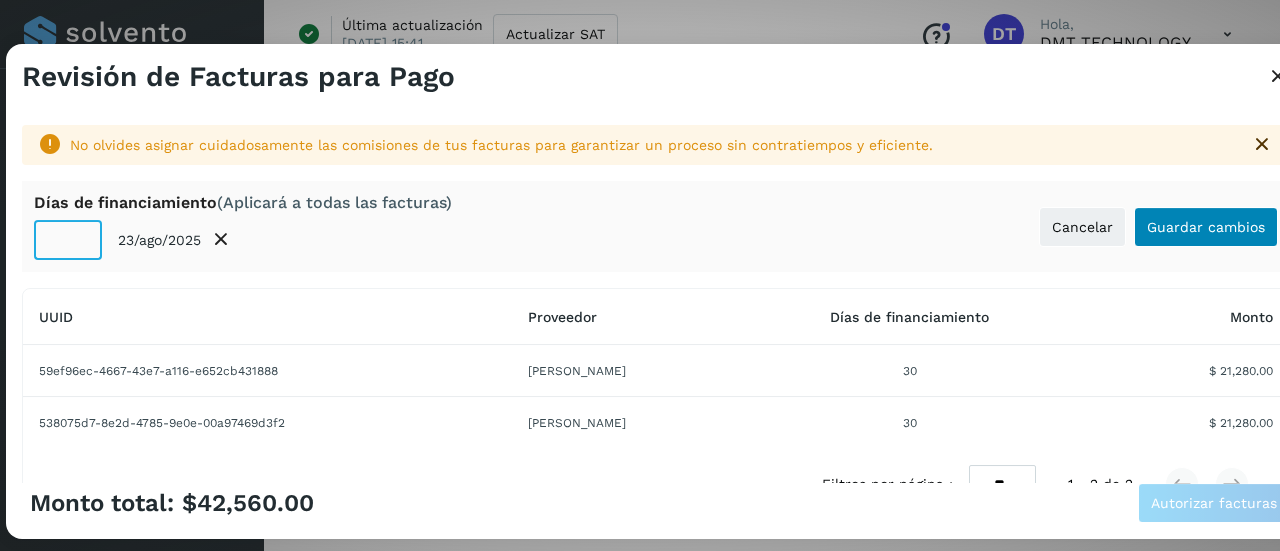 type on "**" 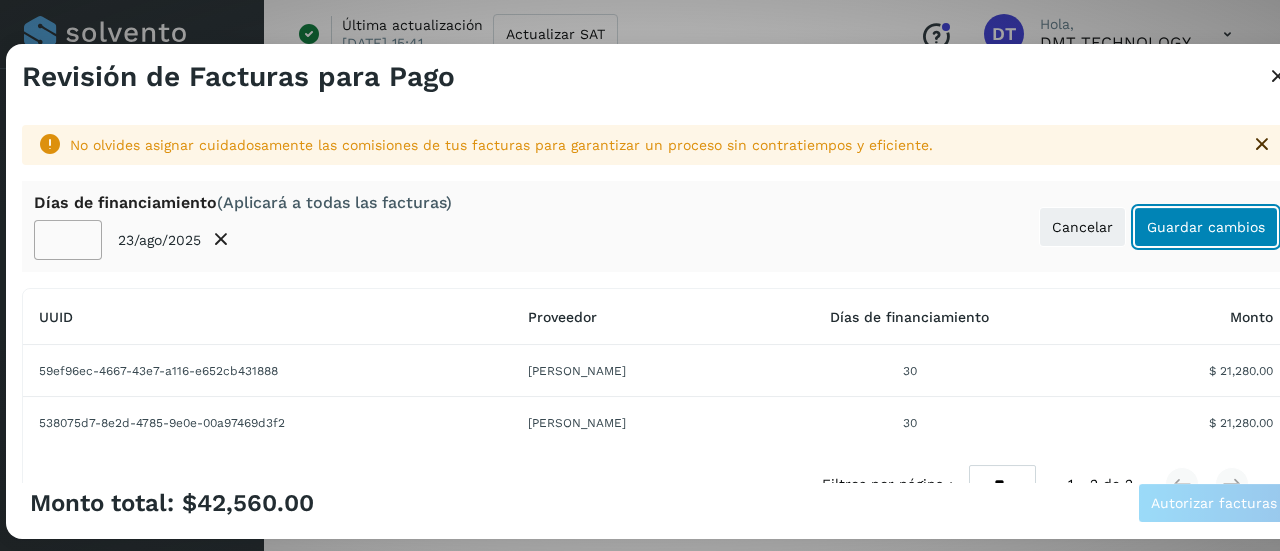click on "Guardar cambios" 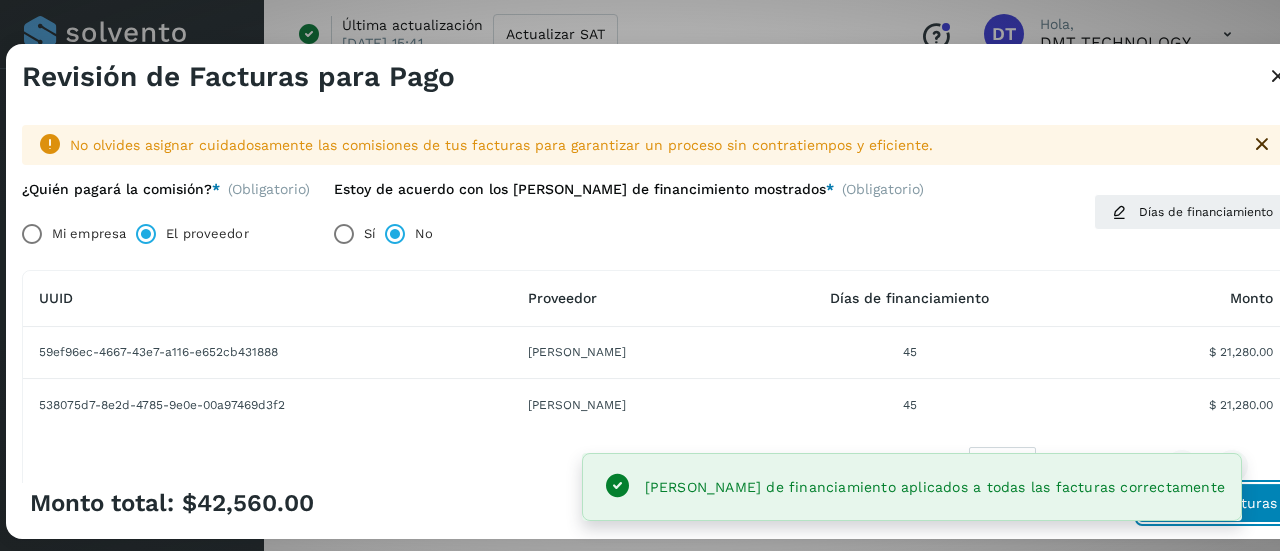 click on "Autorizar facturas" 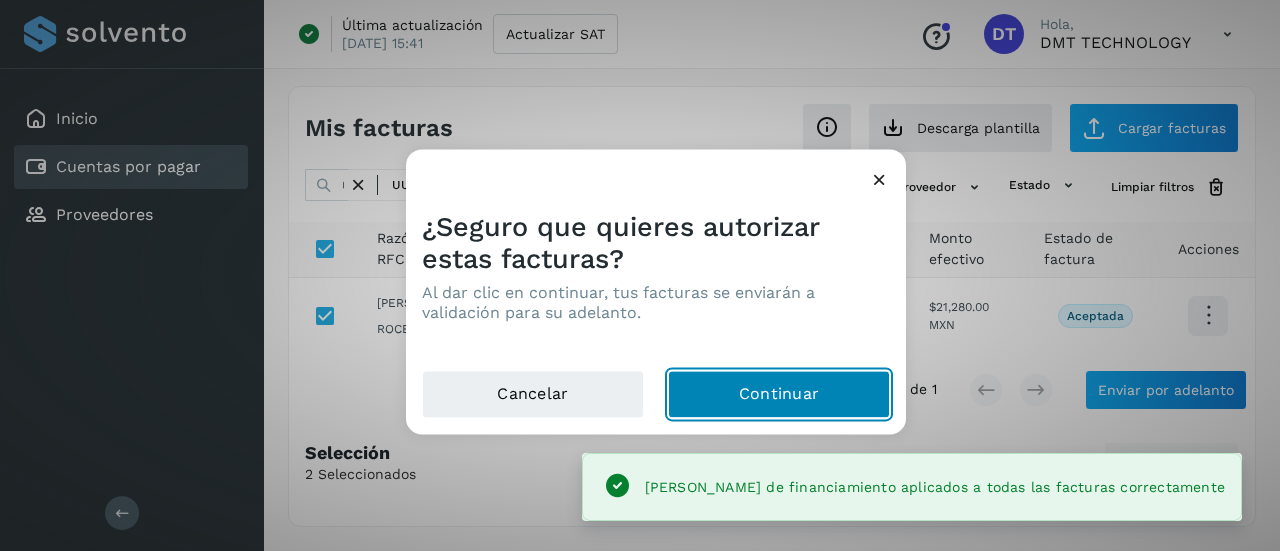 click on "Continuar" 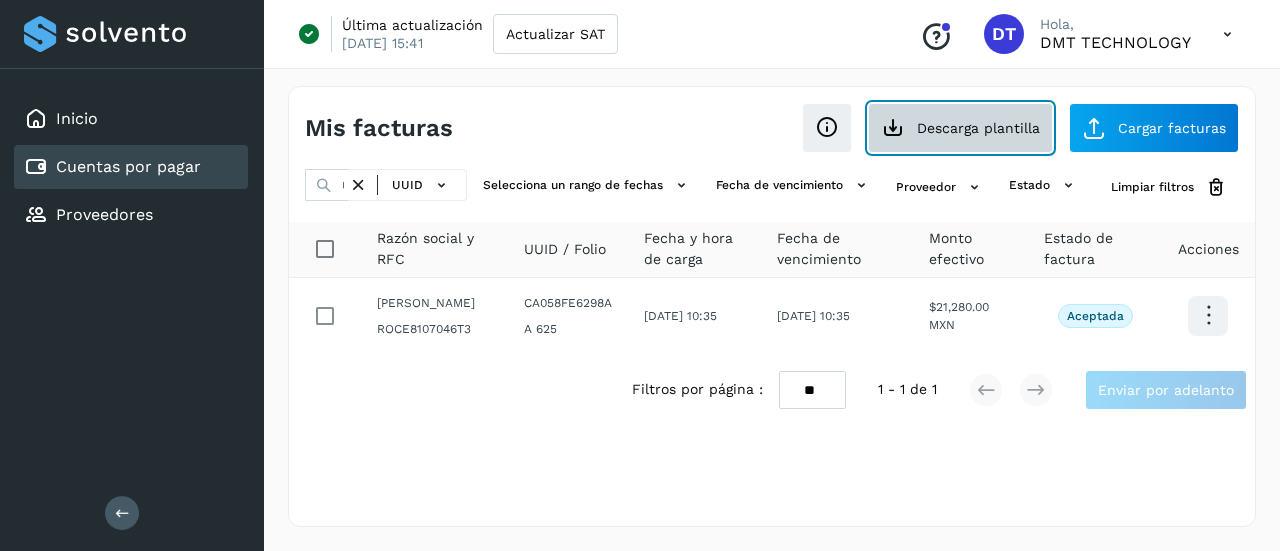 click on "Descarga plantilla" at bounding box center [960, 128] 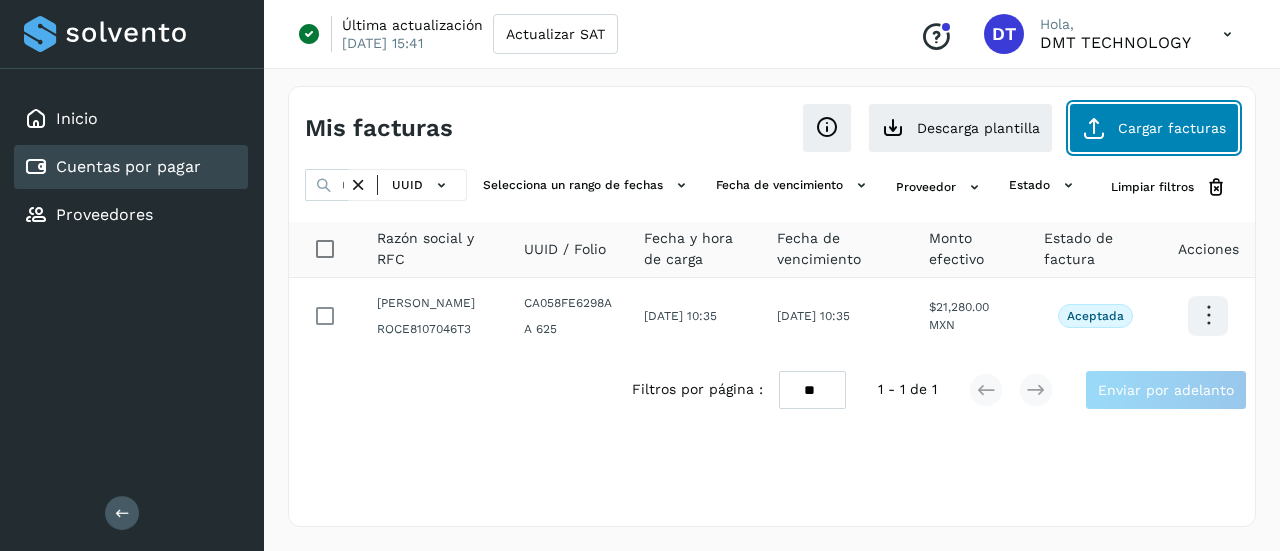 click on "Cargar facturas" 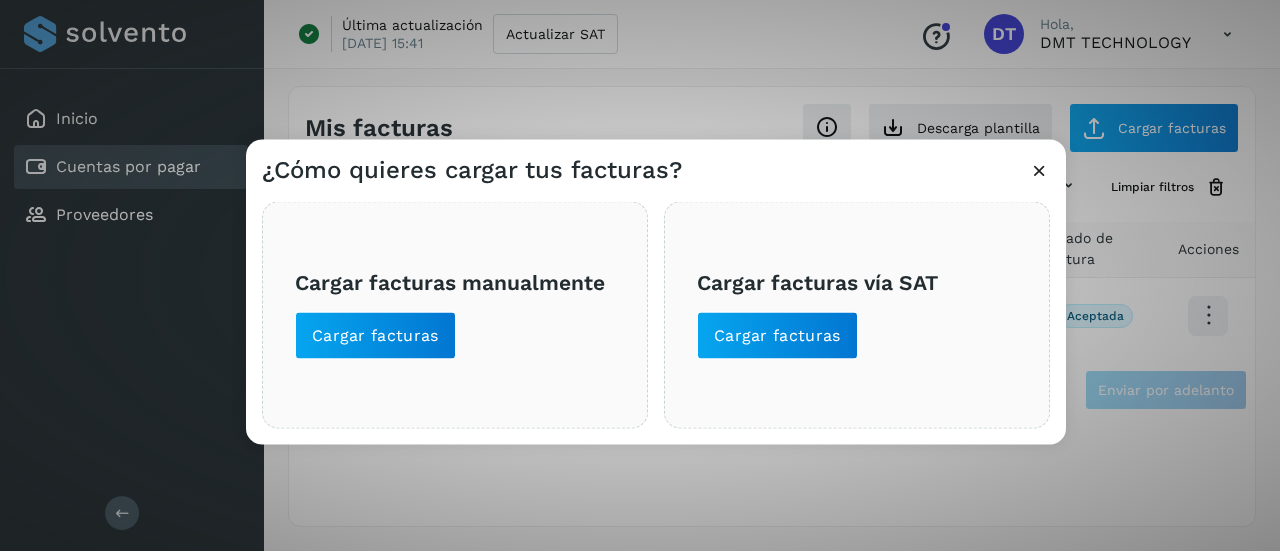 click on "Cargar facturas manualmente Cargar facturas" at bounding box center [455, 314] 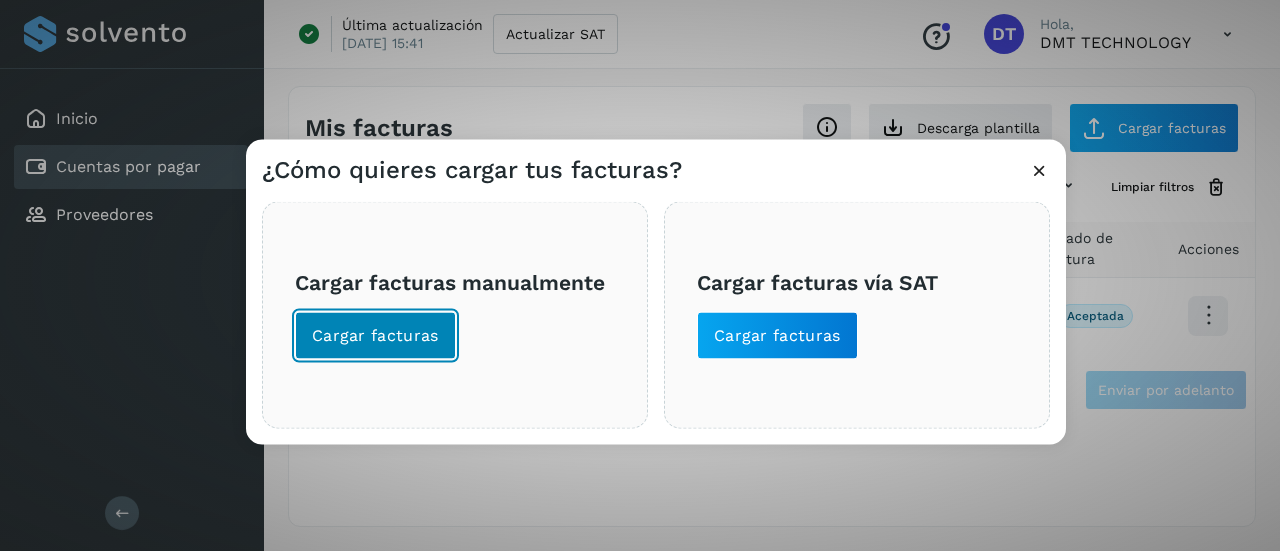 click on "Cargar facturas" at bounding box center [375, 335] 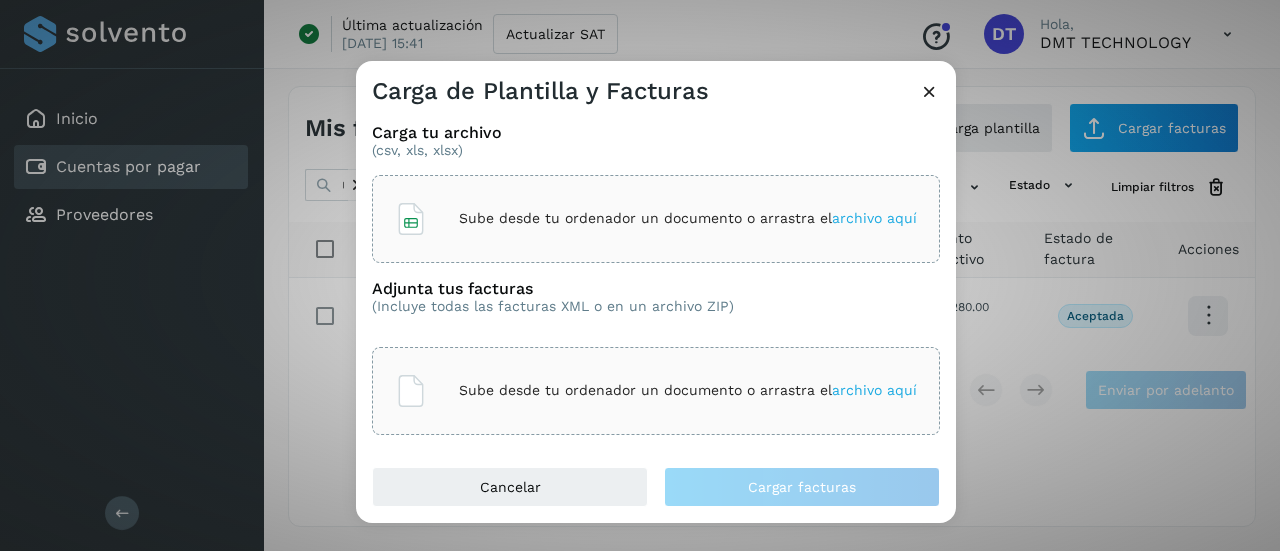 click on "Sube desde tu ordenador un documento o arrastra el  archivo aquí" at bounding box center (688, 218) 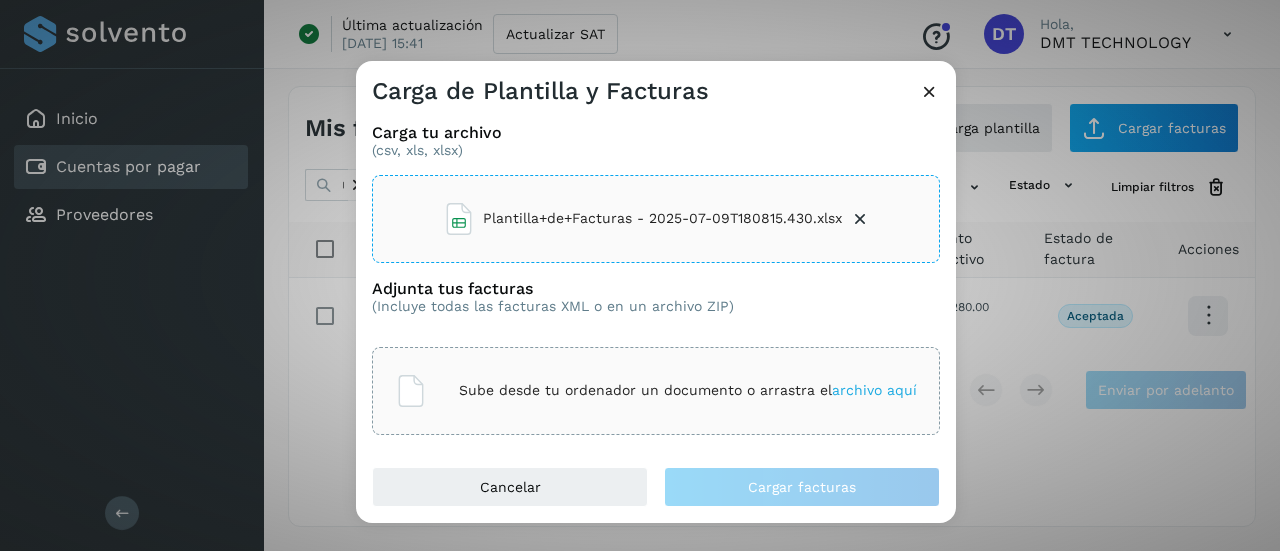click on "Sube desde tu ordenador un documento o arrastra el  archivo aquí" 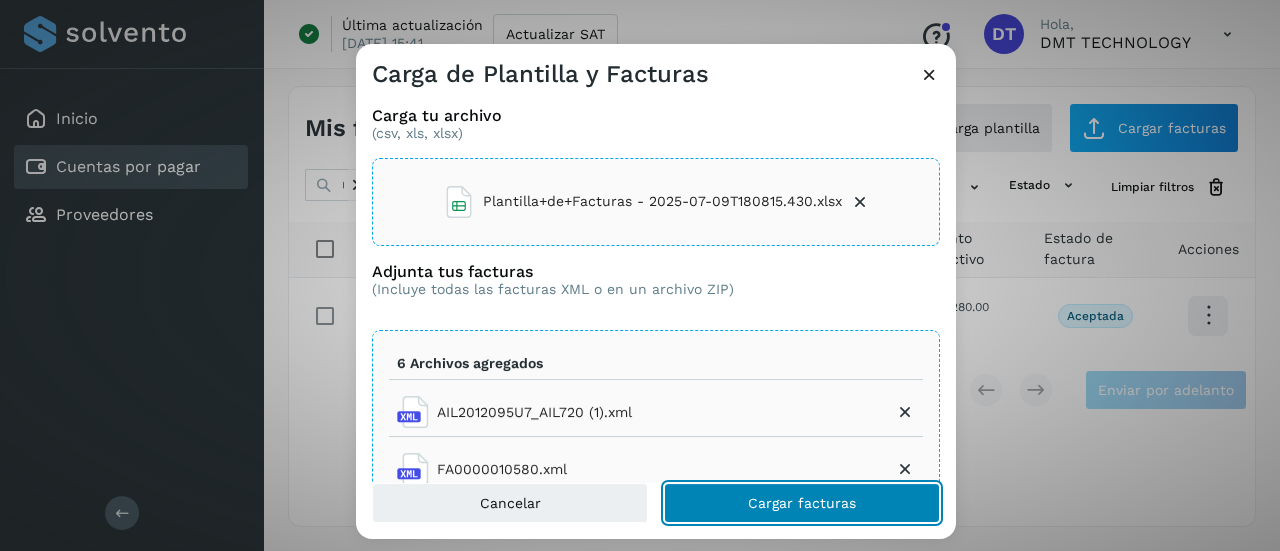 click on "Cargar facturas" 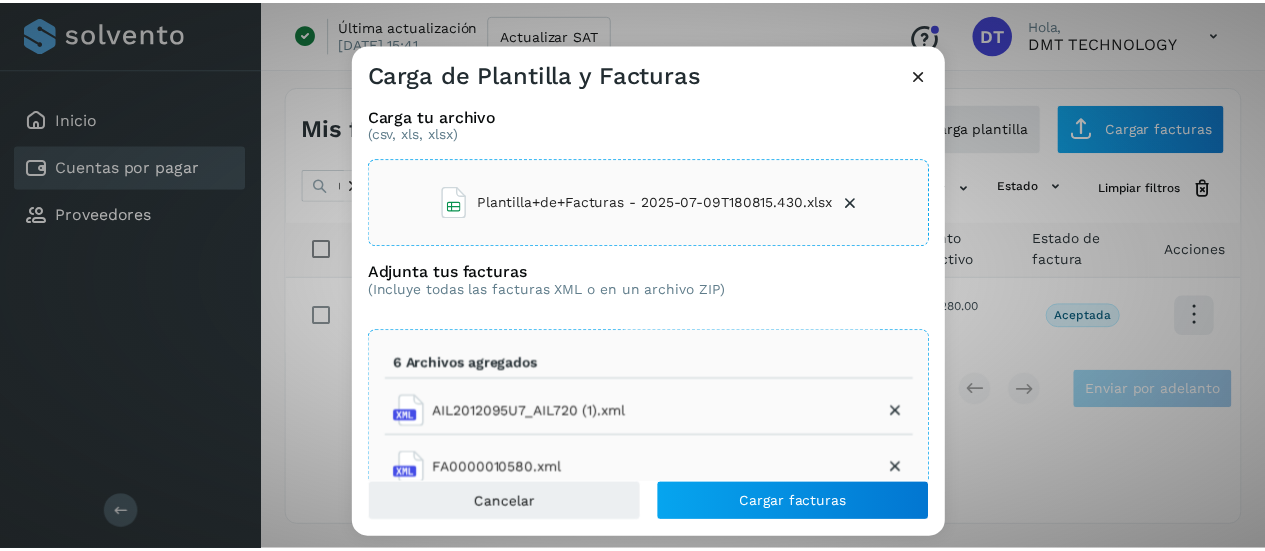 scroll, scrollTop: 90, scrollLeft: 0, axis: vertical 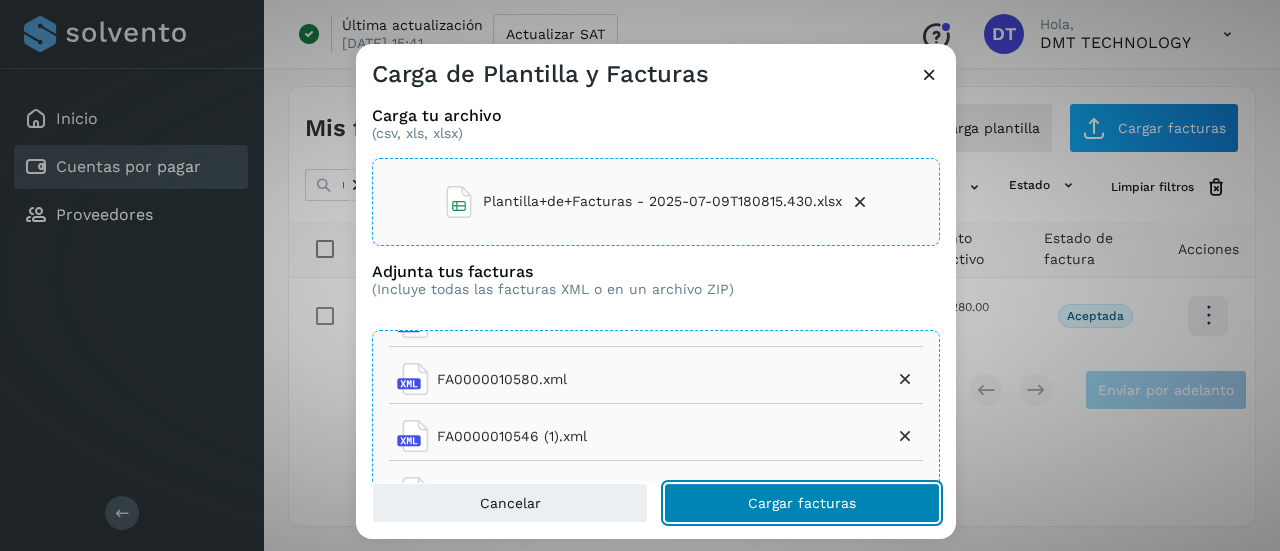 click on "Cargar facturas" 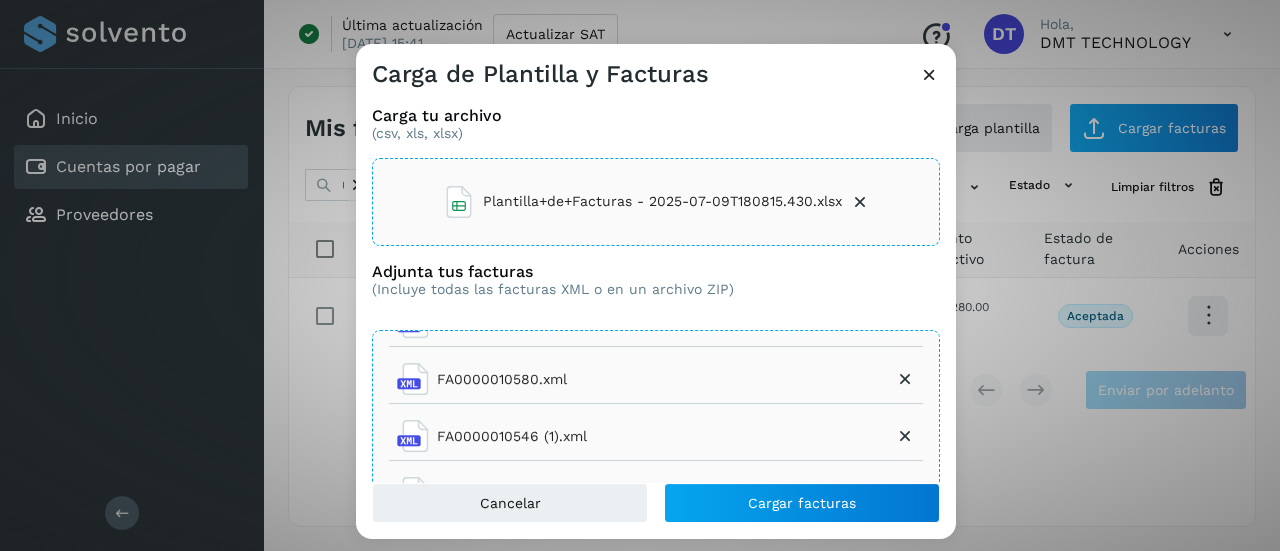 click at bounding box center [929, 74] 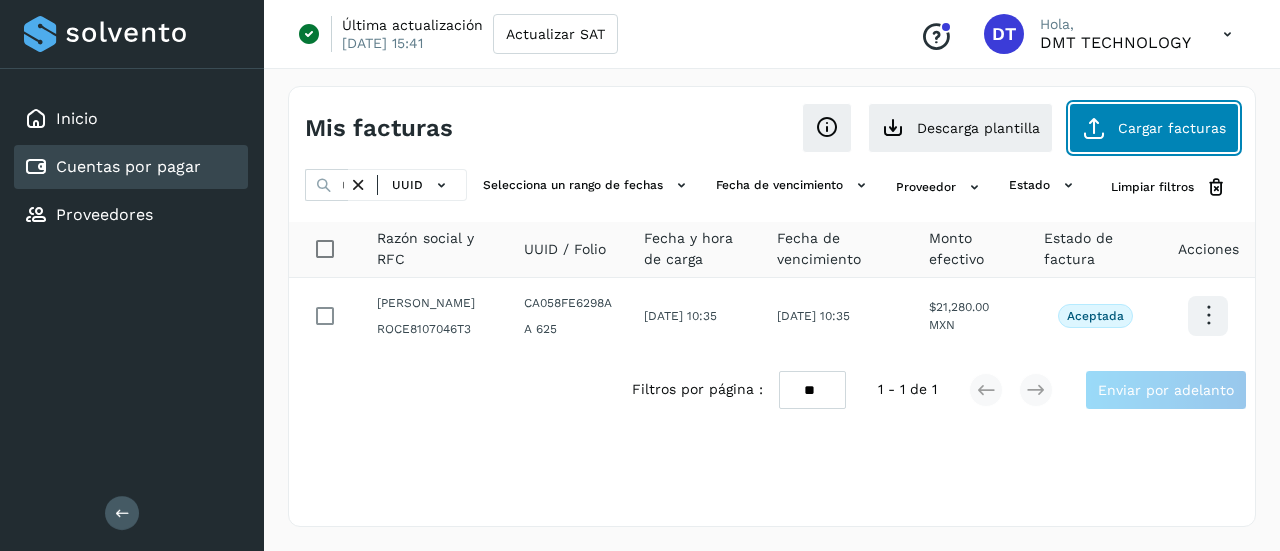 click on "Cargar facturas" 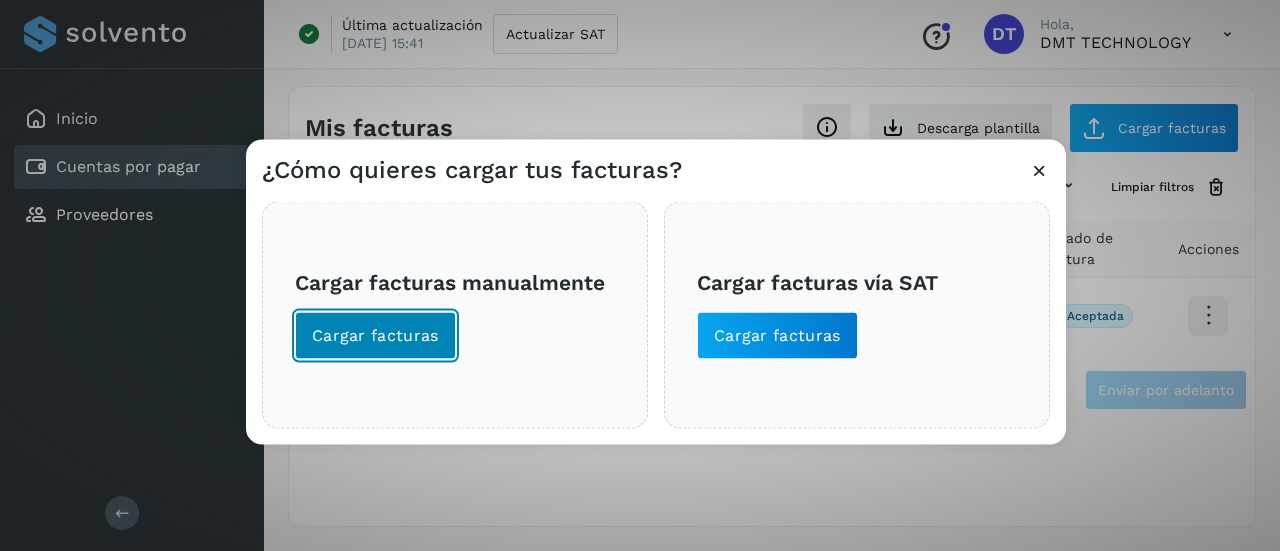 click on "Cargar facturas" at bounding box center (375, 335) 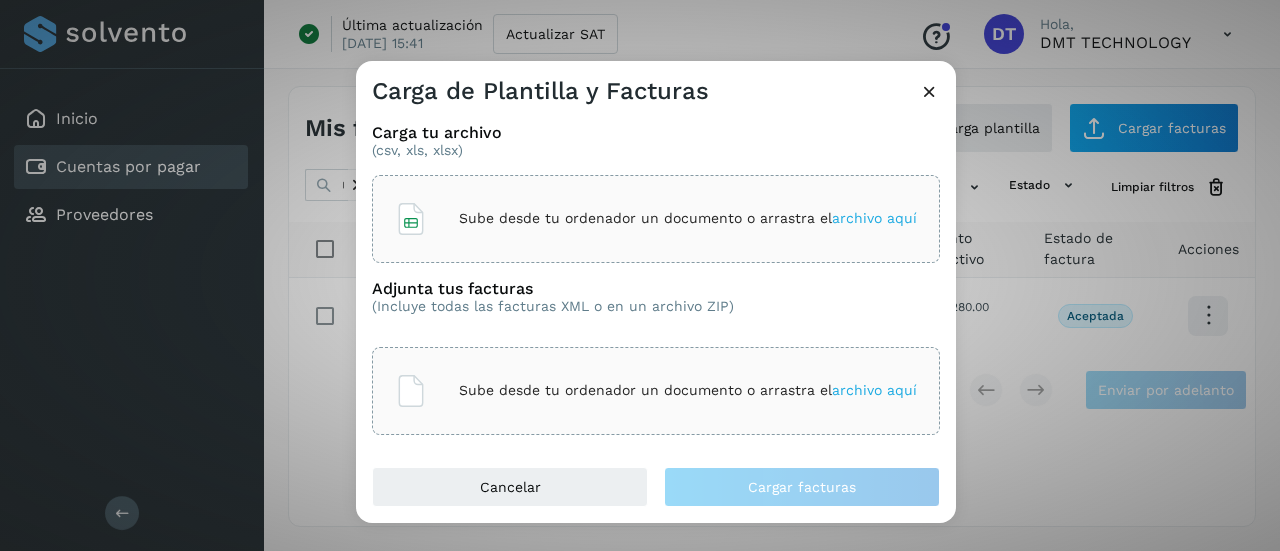 click on "Sube desde tu ordenador un documento o arrastra el  archivo aquí" 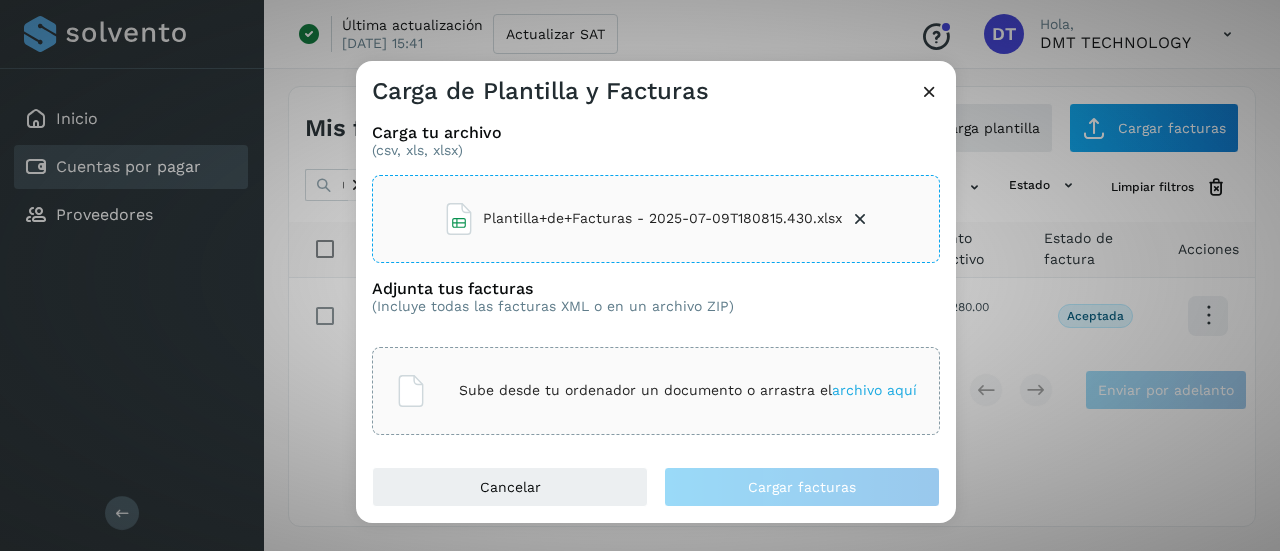click on "Sube desde tu ordenador un documento o arrastra el  archivo aquí" at bounding box center (688, 390) 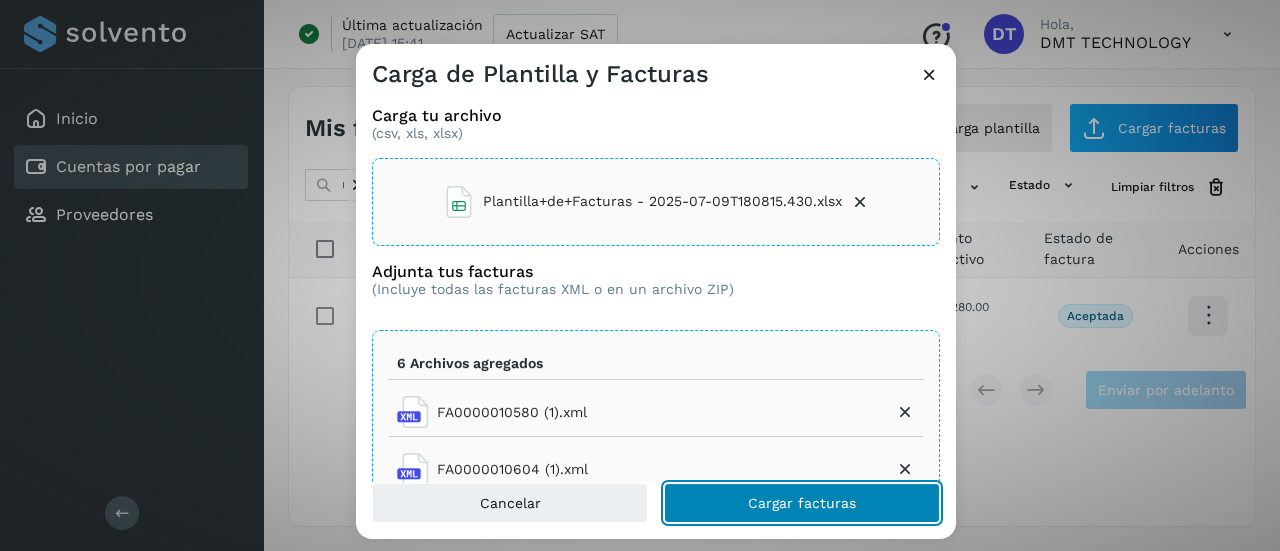 click on "Cargar facturas" 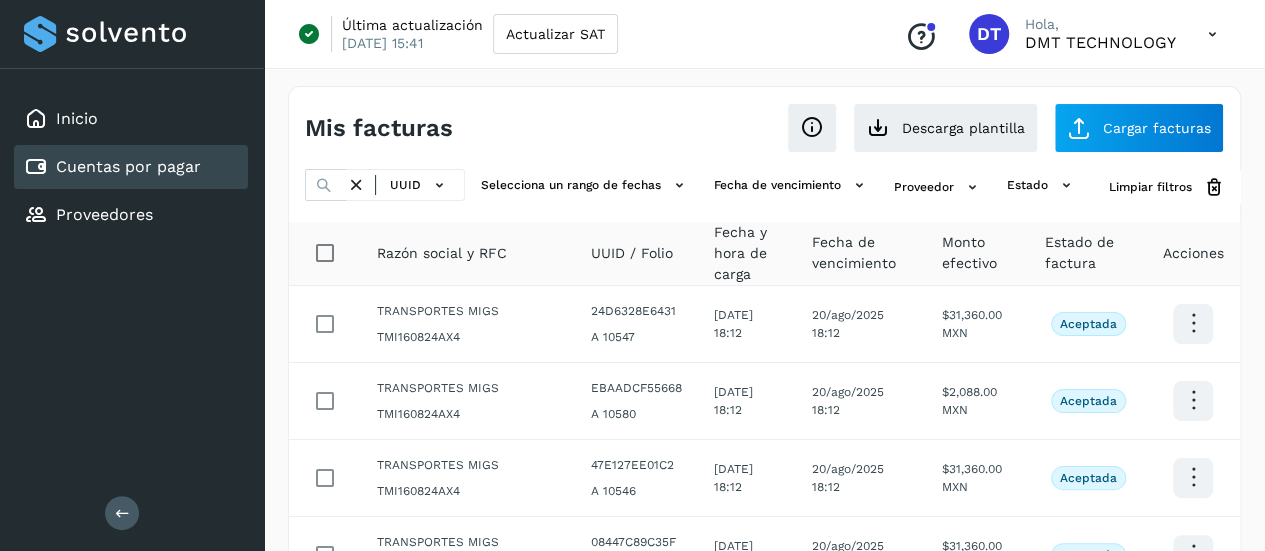 click at bounding box center [356, 185] 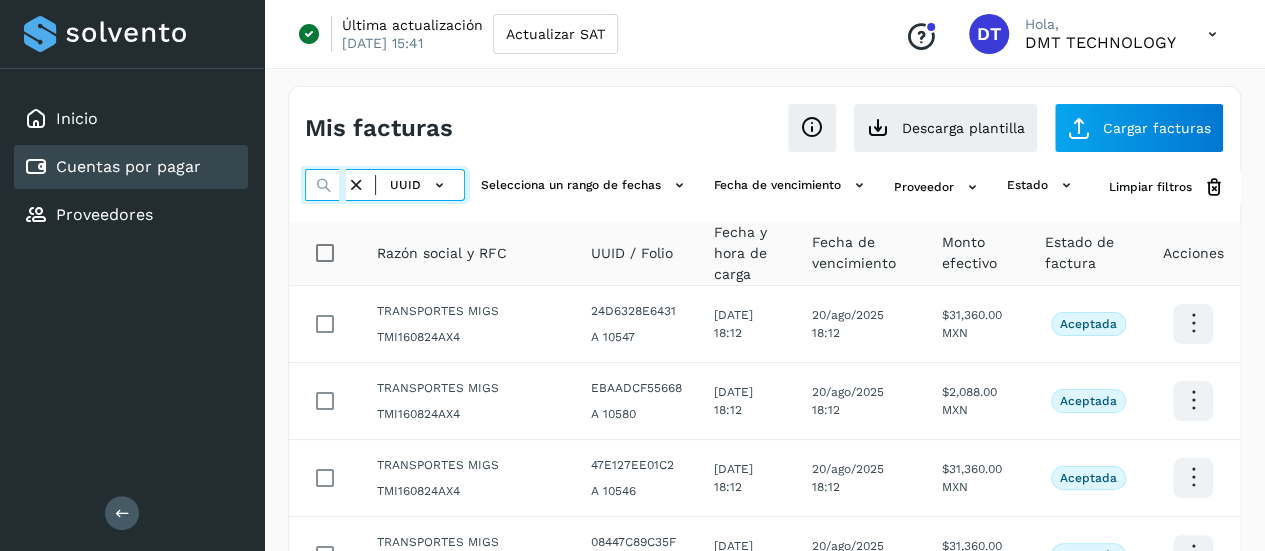 click at bounding box center [325, 185] 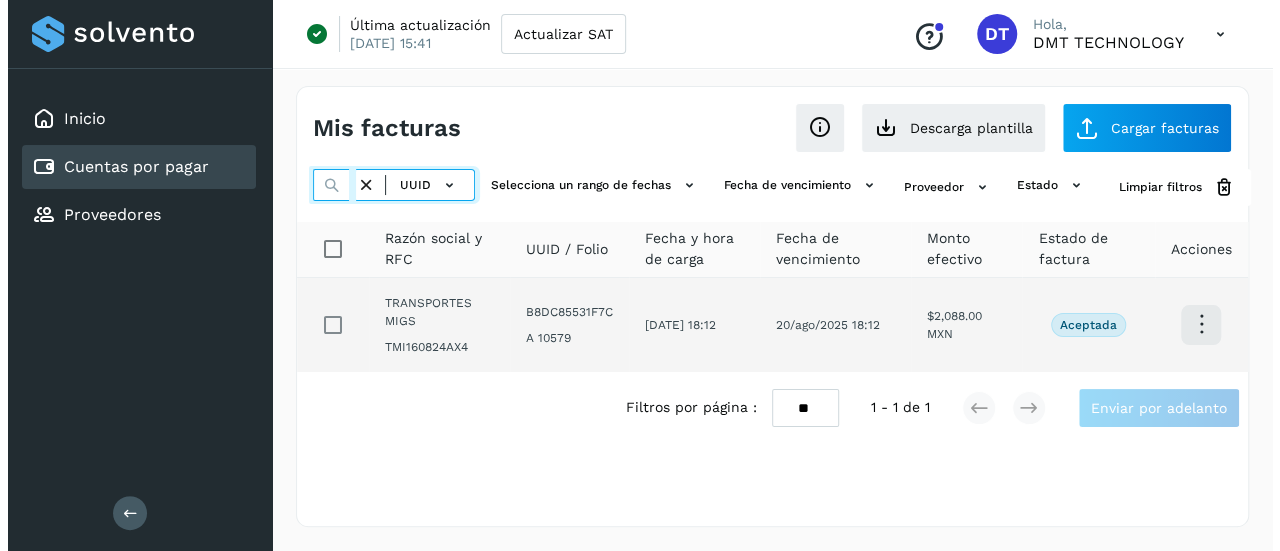 scroll, scrollTop: 0, scrollLeft: 297, axis: horizontal 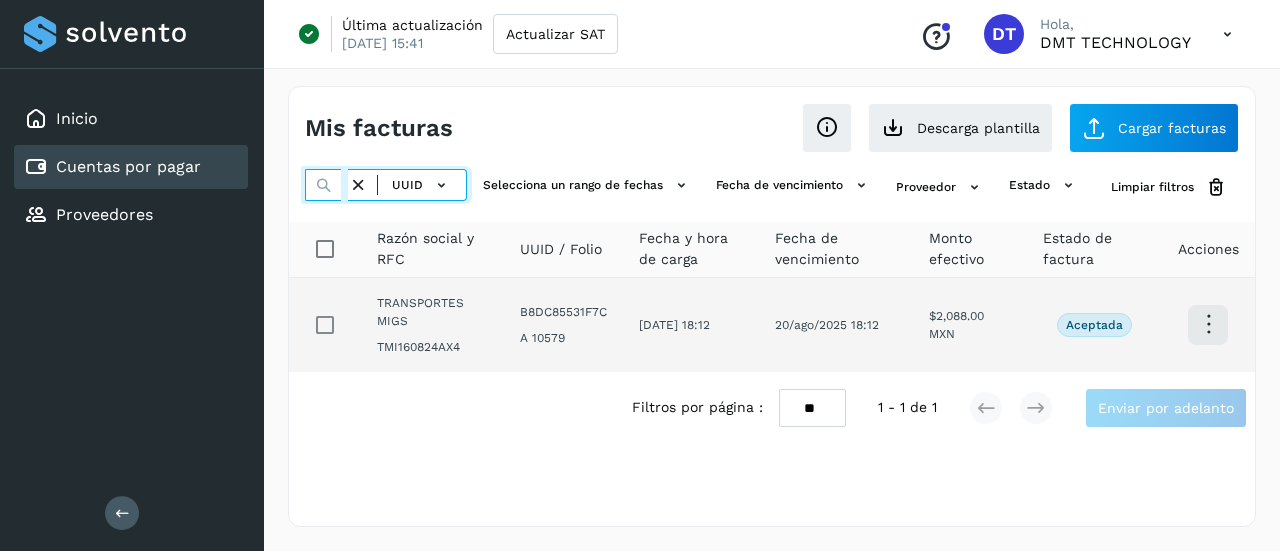 type on "**********" 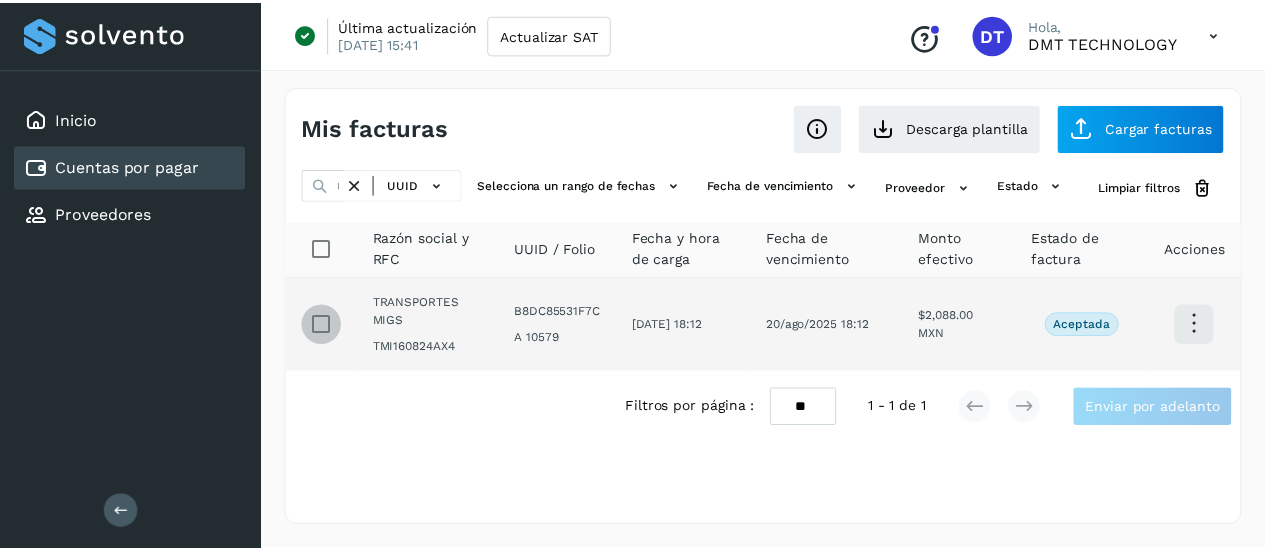 scroll, scrollTop: 0, scrollLeft: 0, axis: both 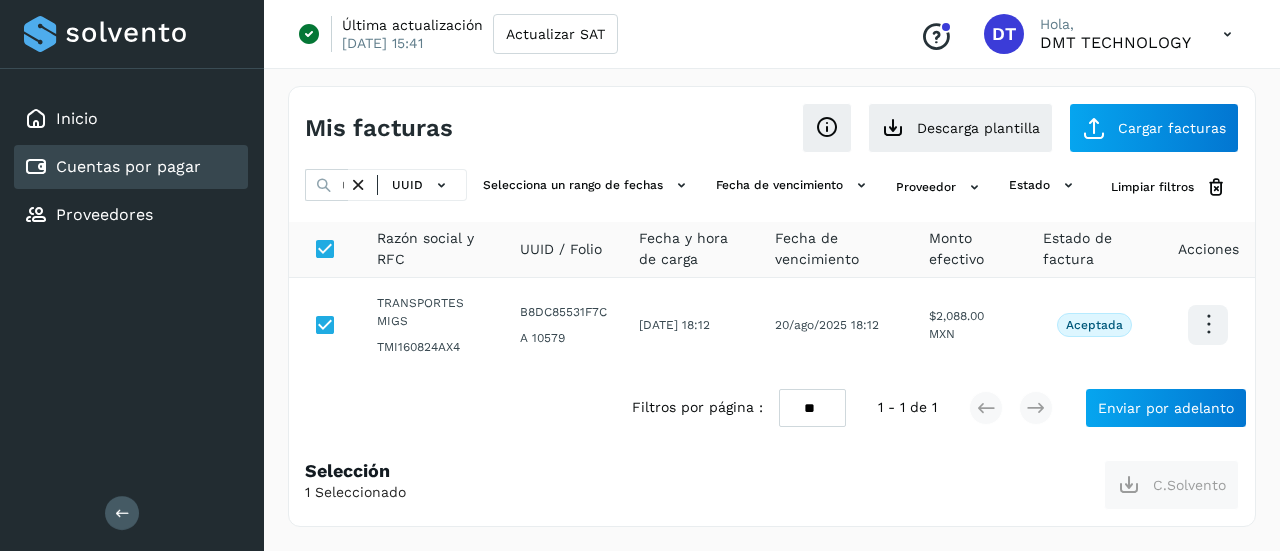 click at bounding box center (358, 185) 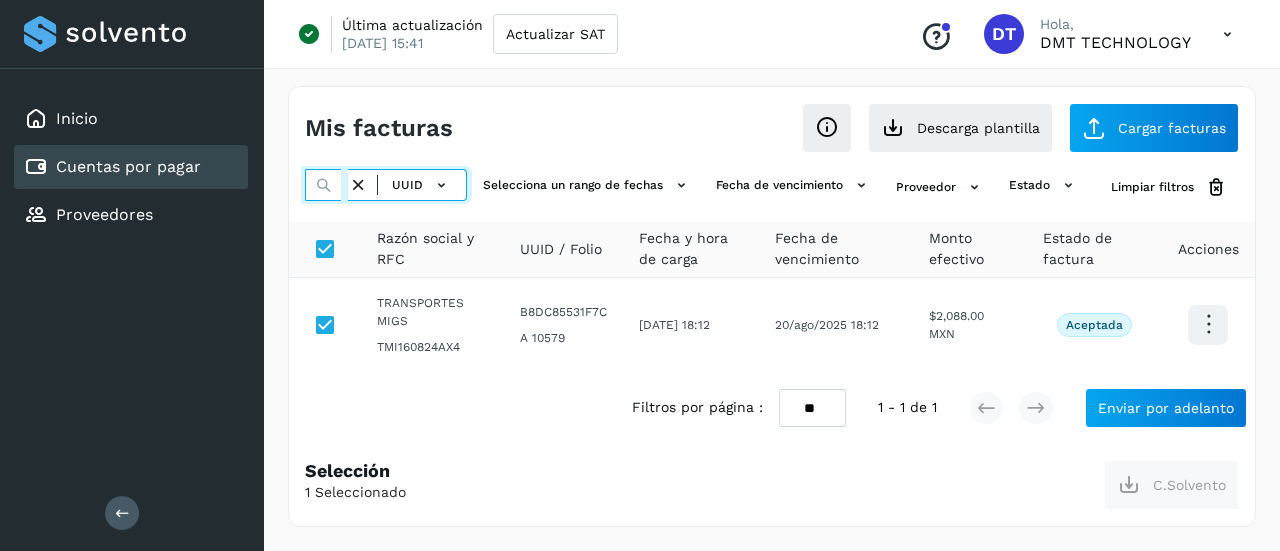 click at bounding box center [326, 185] 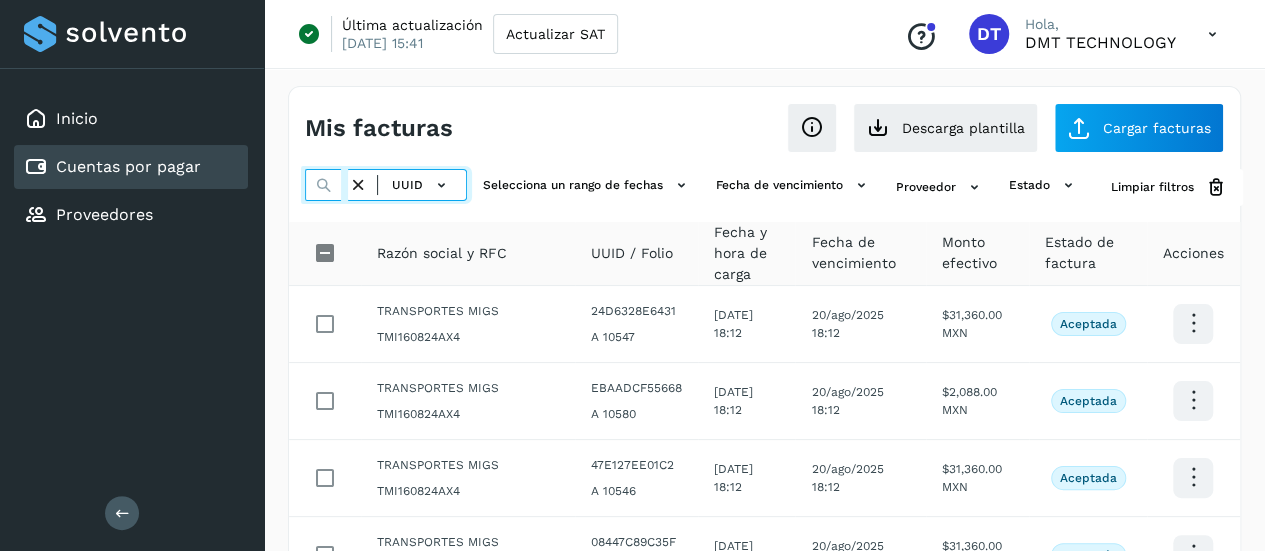 paste on "**********" 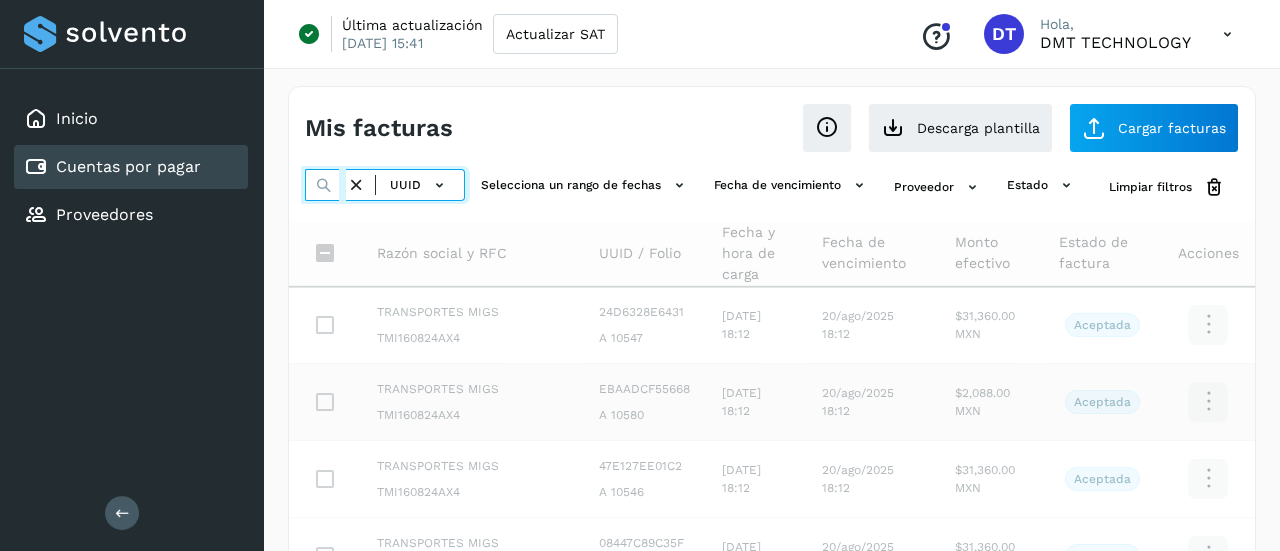 scroll, scrollTop: 0, scrollLeft: 306, axis: horizontal 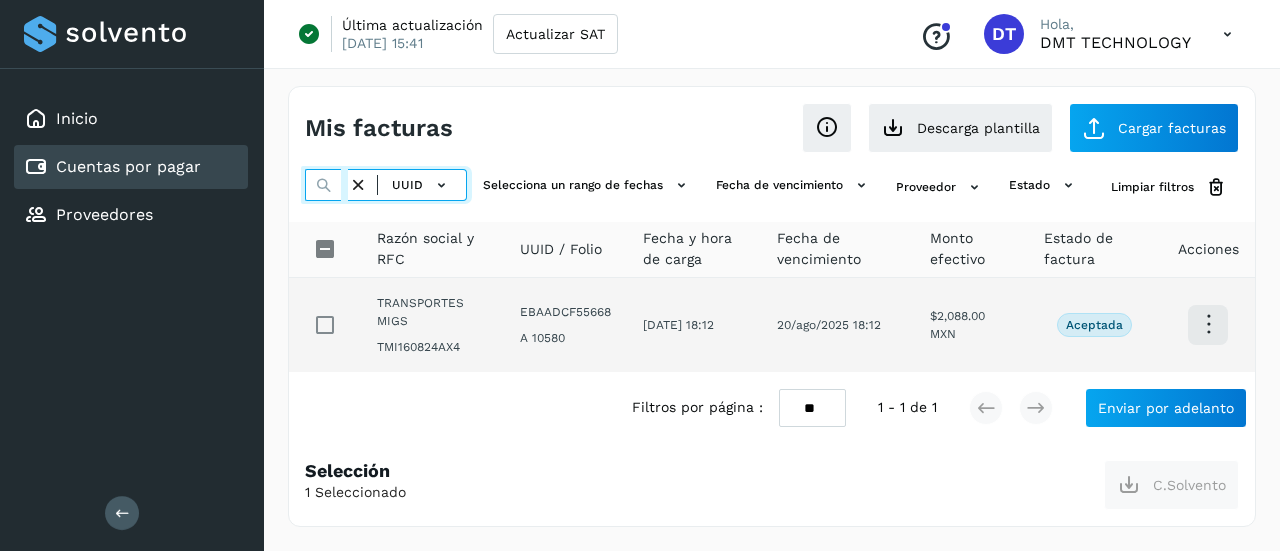 type on "**********" 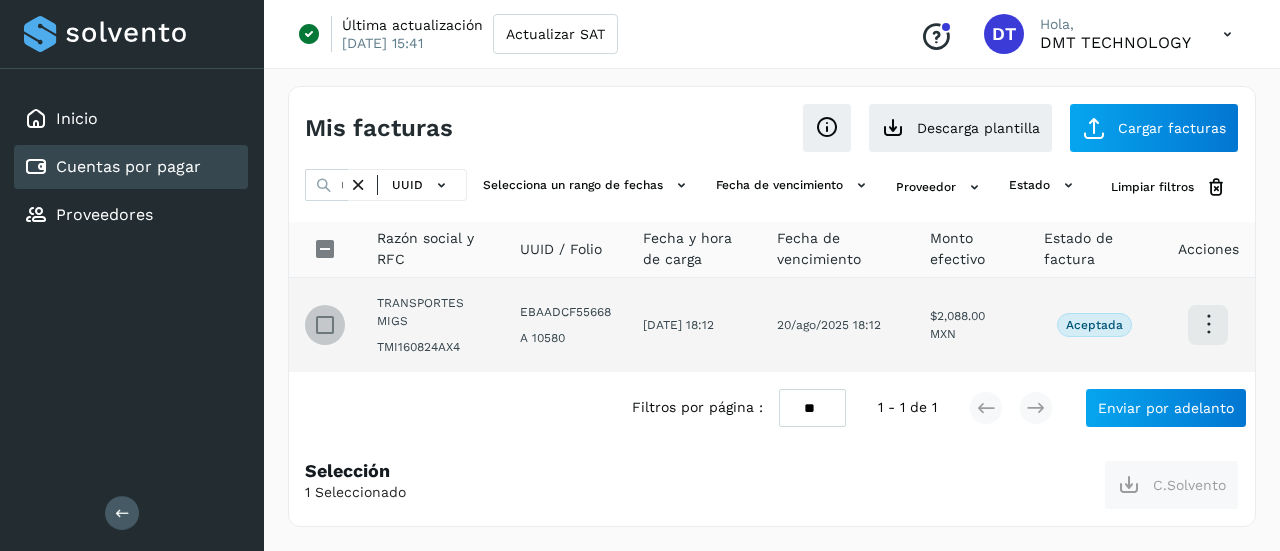 scroll, scrollTop: 0, scrollLeft: 0, axis: both 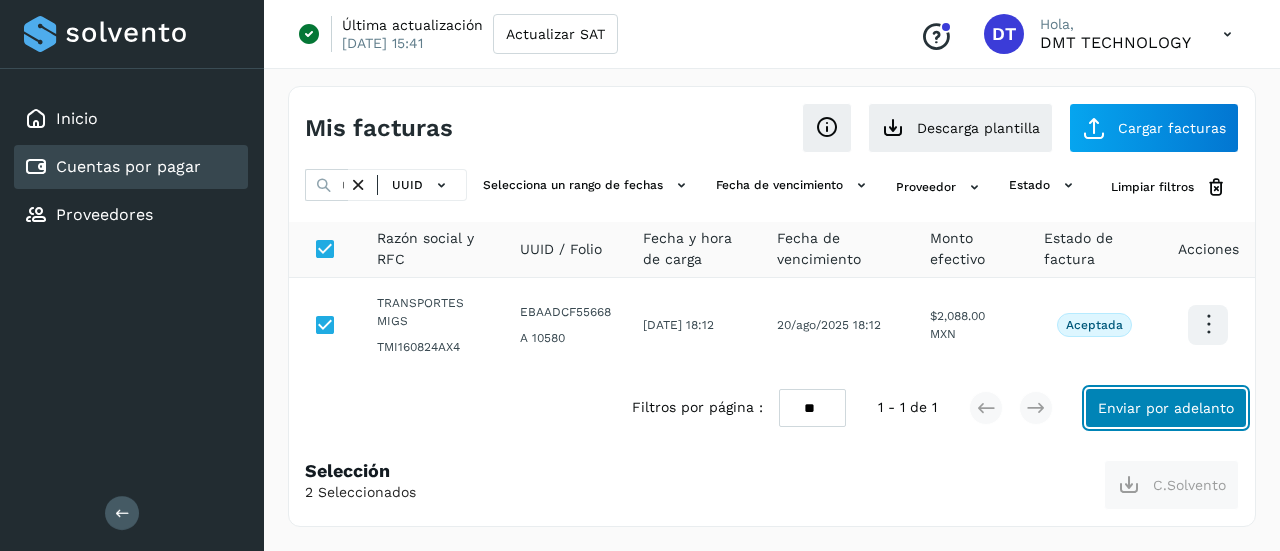 click on "Enviar por adelanto" 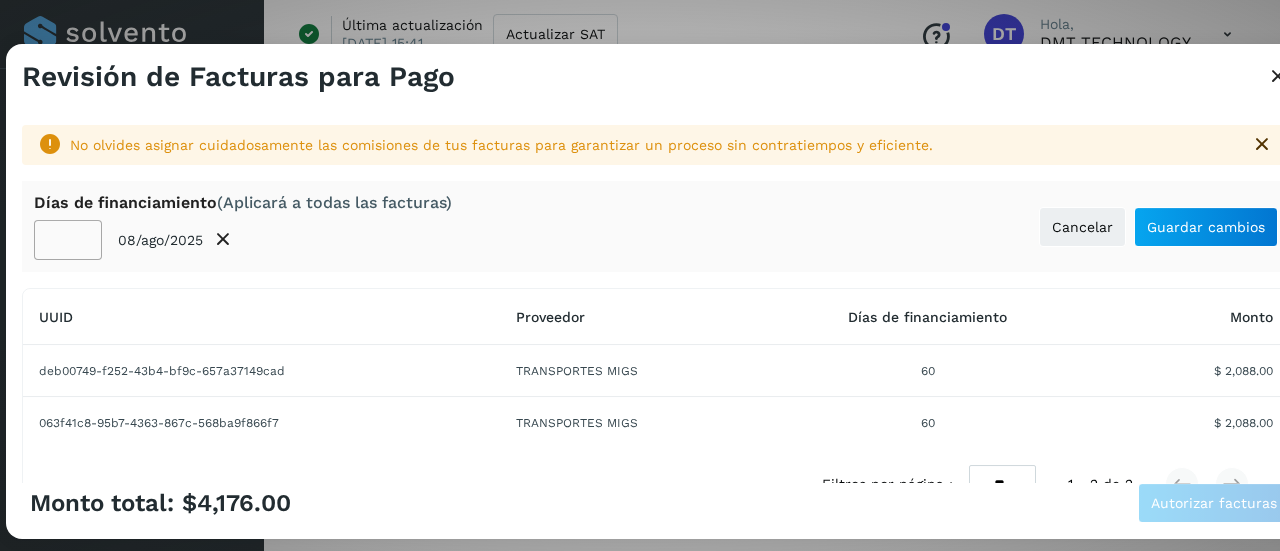 click on "**" 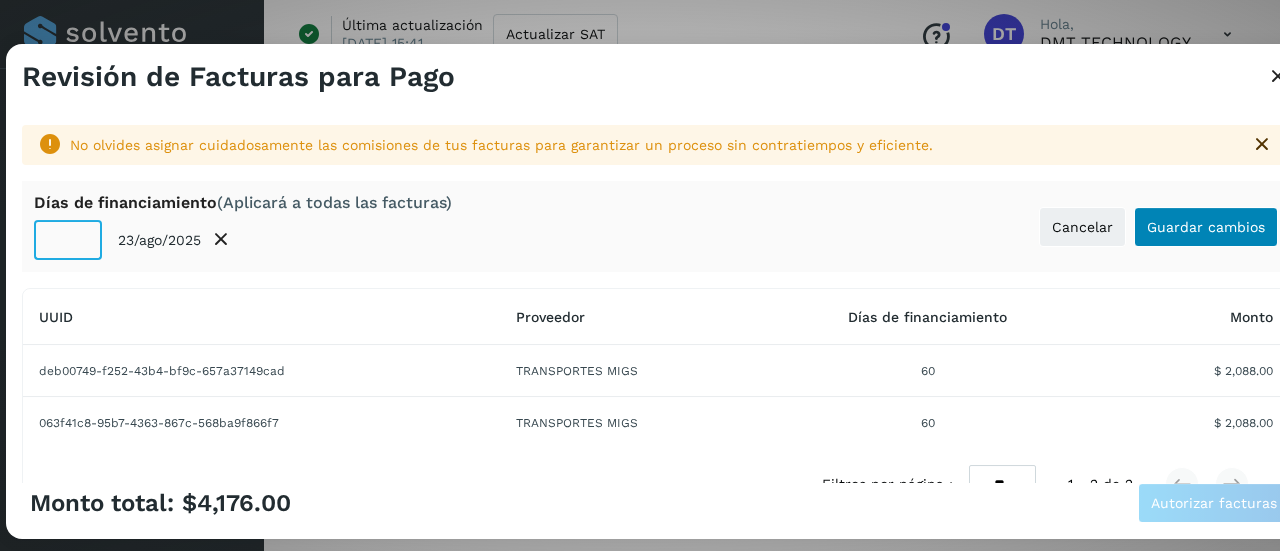 type on "**" 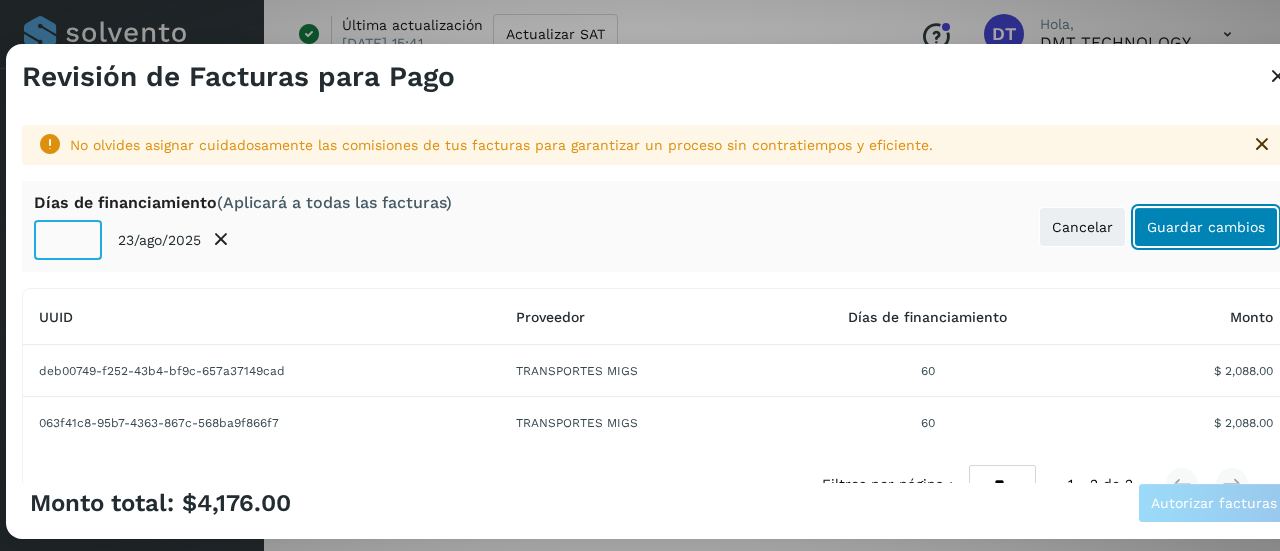 click on "Guardar cambios" 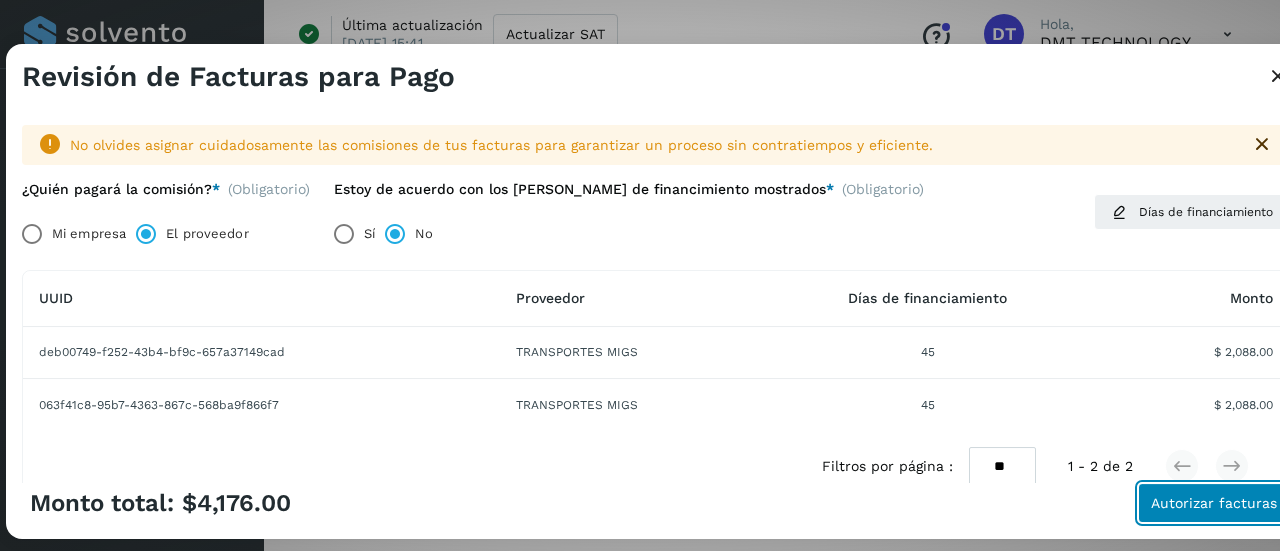 click on "Autorizar facturas" 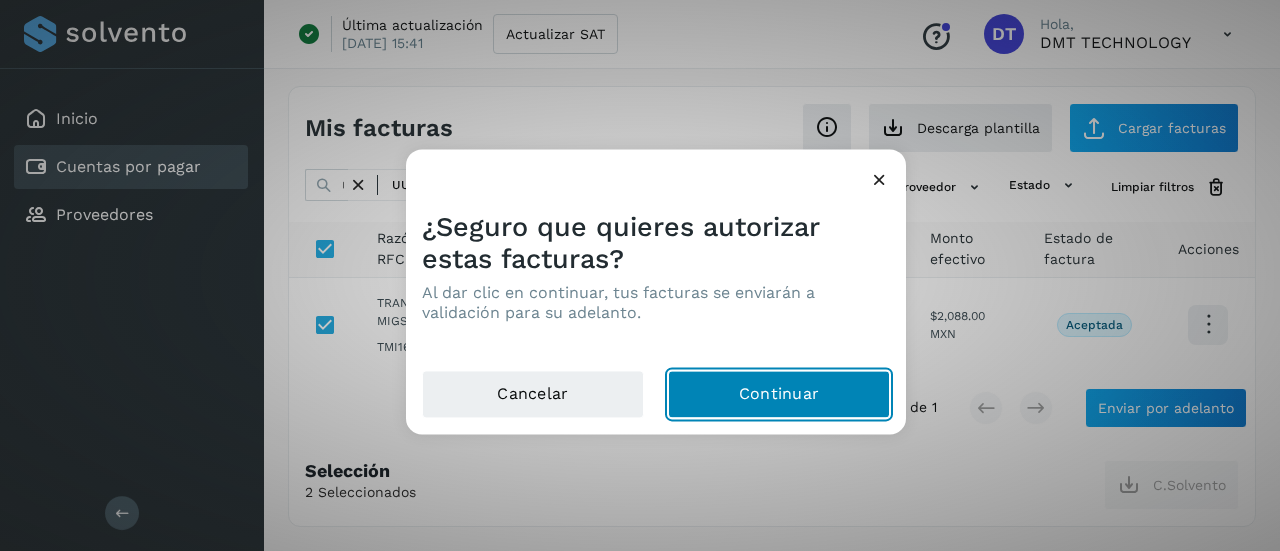 click on "Continuar" 